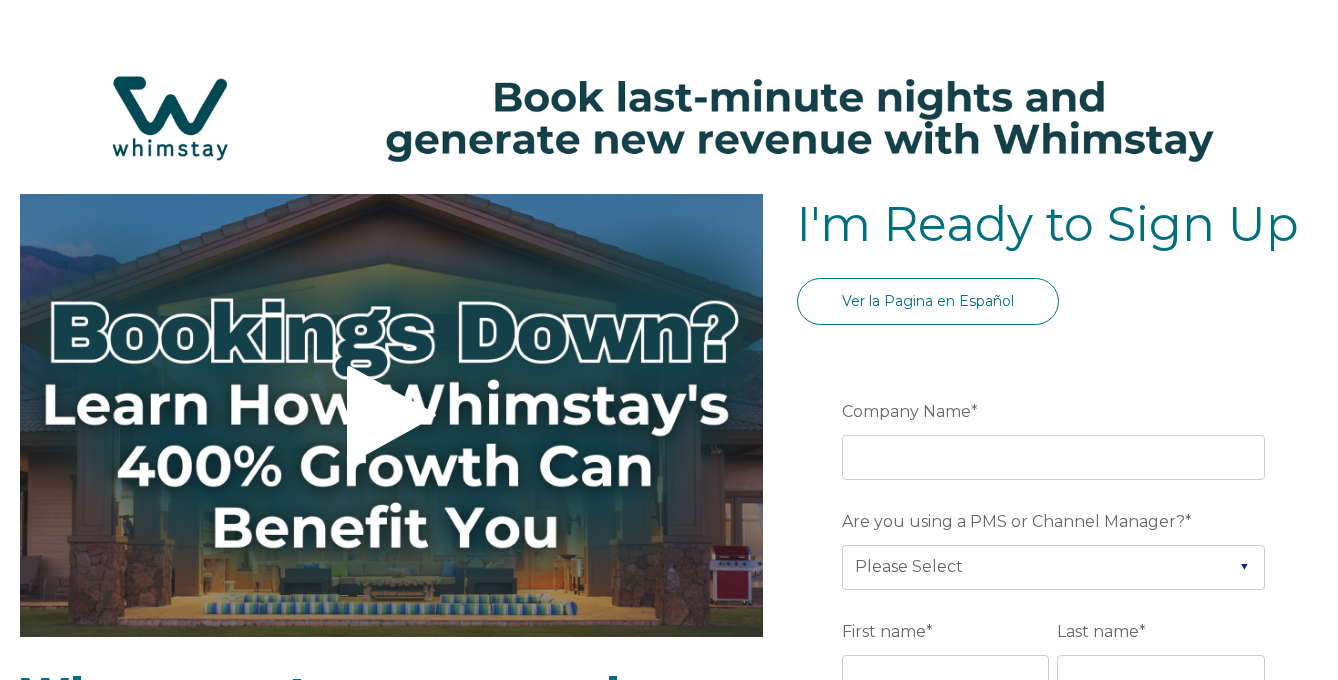 select on "US" 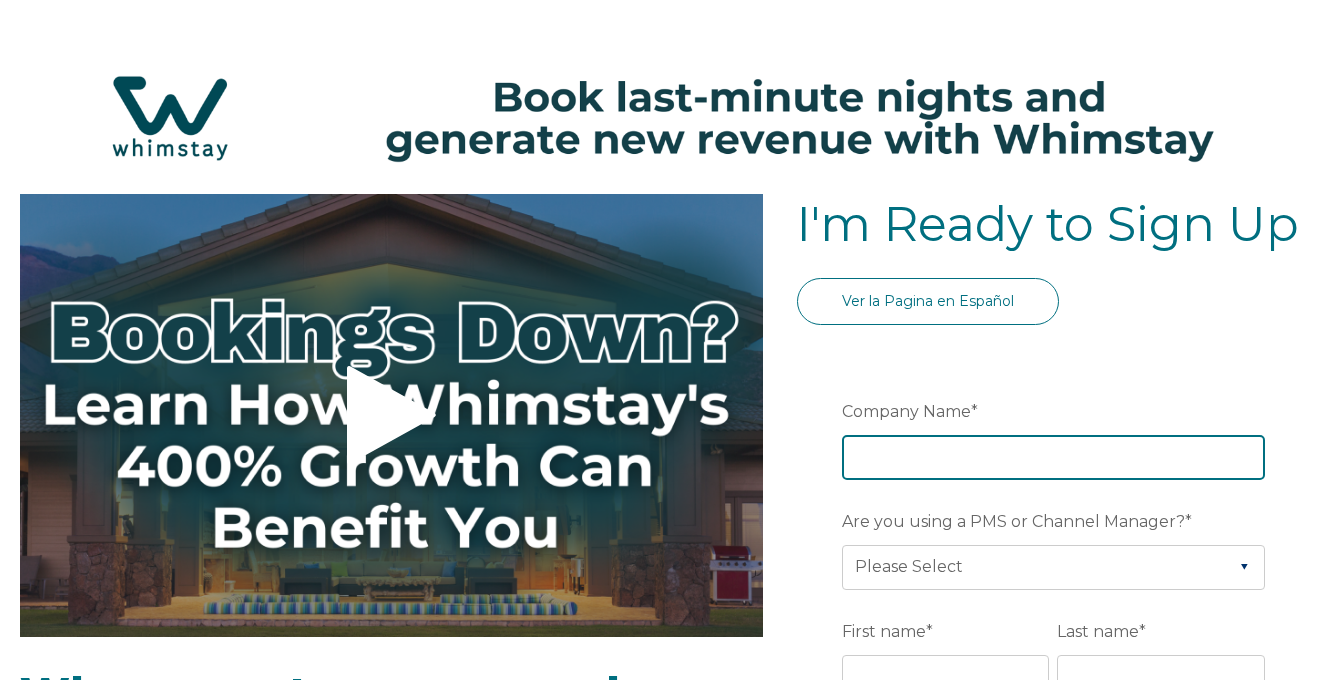 click on "Company Name *" at bounding box center [1053, 457] 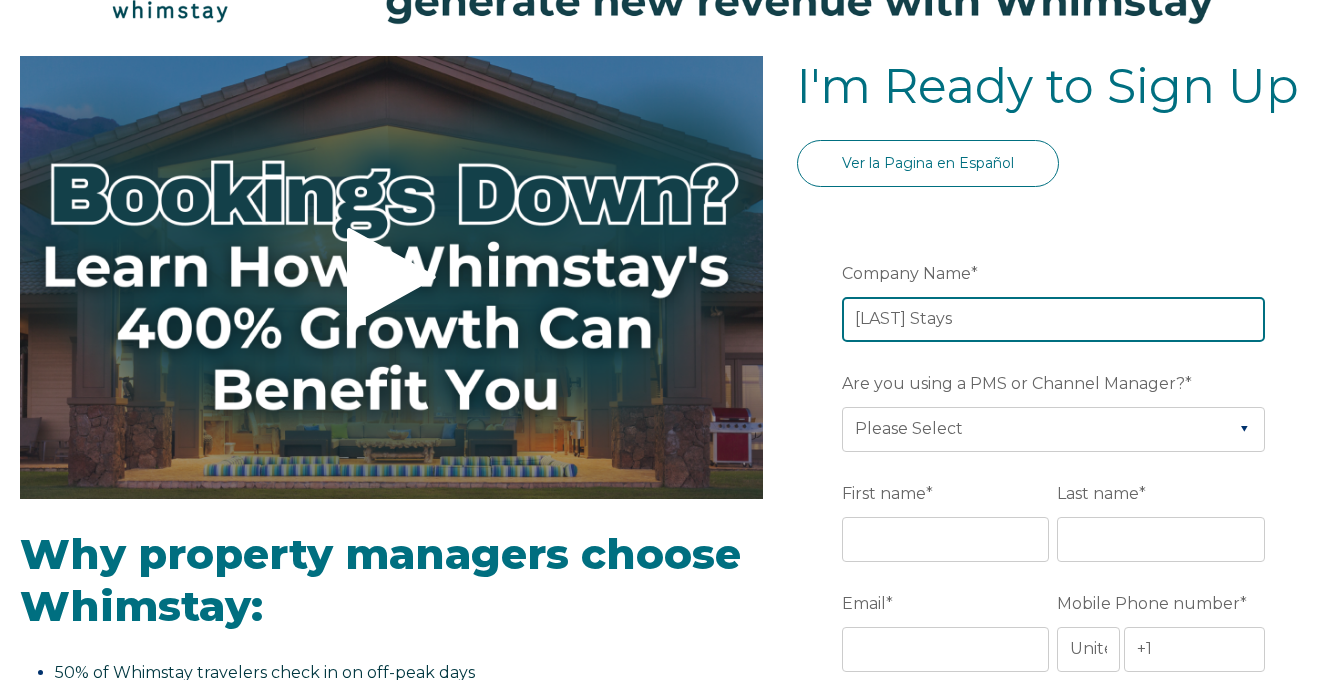 scroll, scrollTop: 142, scrollLeft: 0, axis: vertical 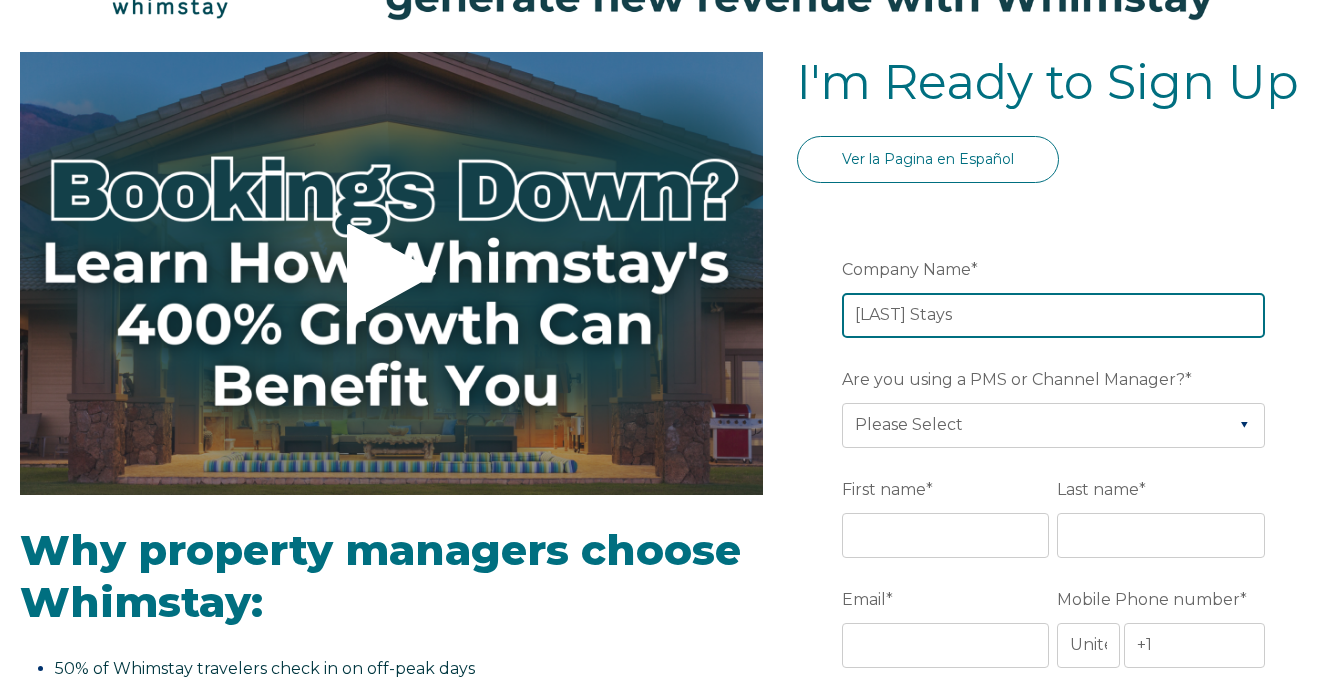 type on "Arezzini Stays" 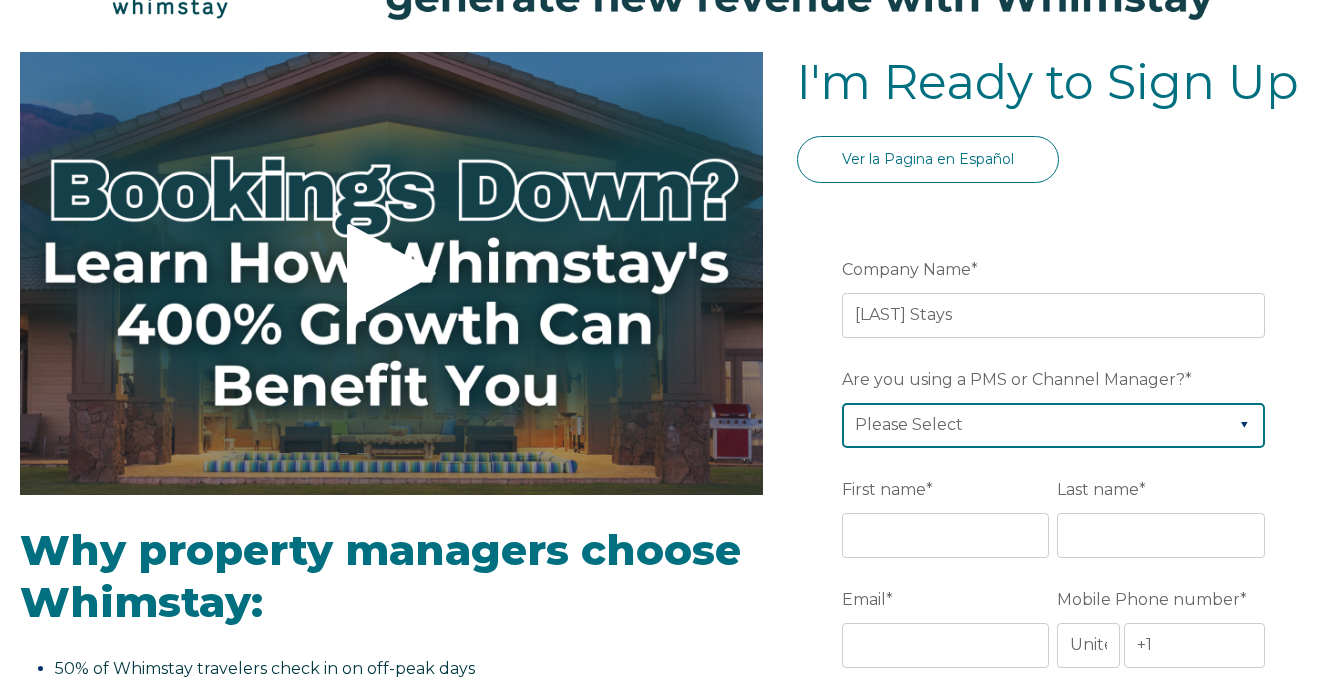 click on "Please Select Barefoot BookingPal Boost Brightside CiiRUS Escapia Guesty Hostaway Hostfully Hostify Lodgify NextPax/NxtBeds OwnerRez PMS or CM Not Listed Rentals United/Quick Connect Streamline Track Airbnb" at bounding box center [1053, 425] 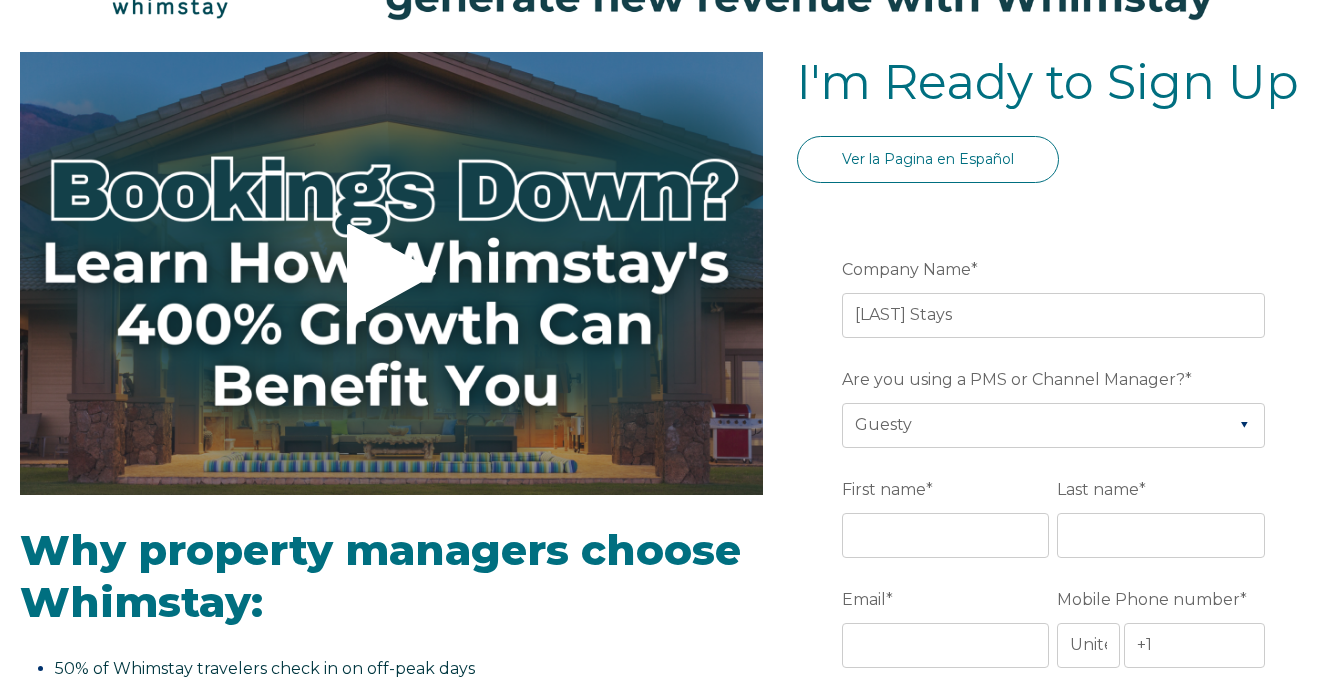 drag, startPoint x: 920, startPoint y: 509, endPoint x: 925, endPoint y: 529, distance: 20.615528 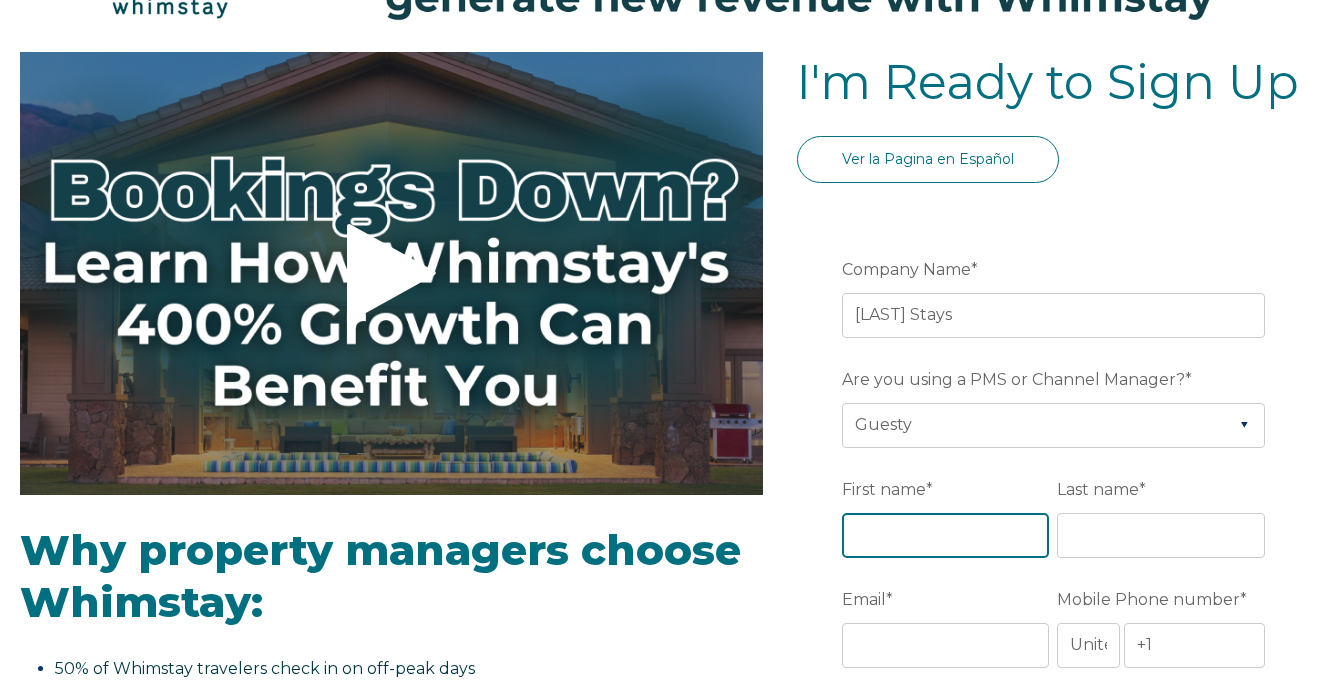click on "First name *" at bounding box center (946, 535) 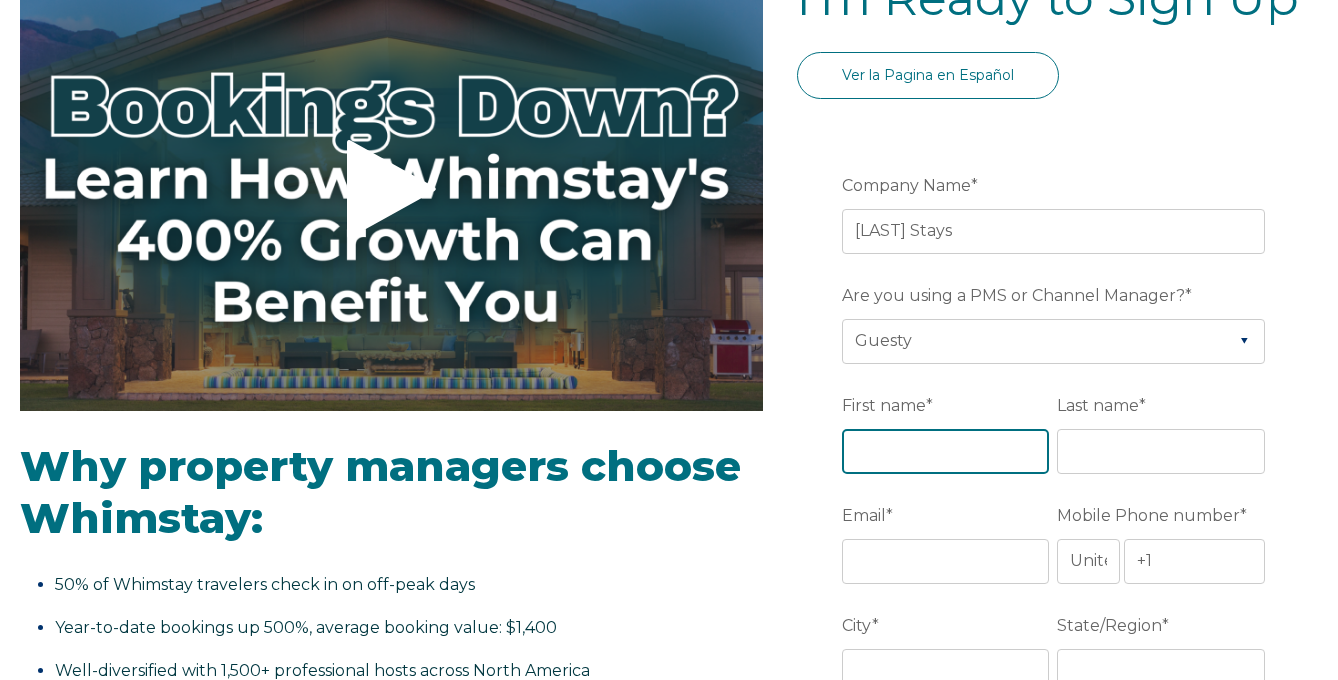 scroll, scrollTop: 226, scrollLeft: 0, axis: vertical 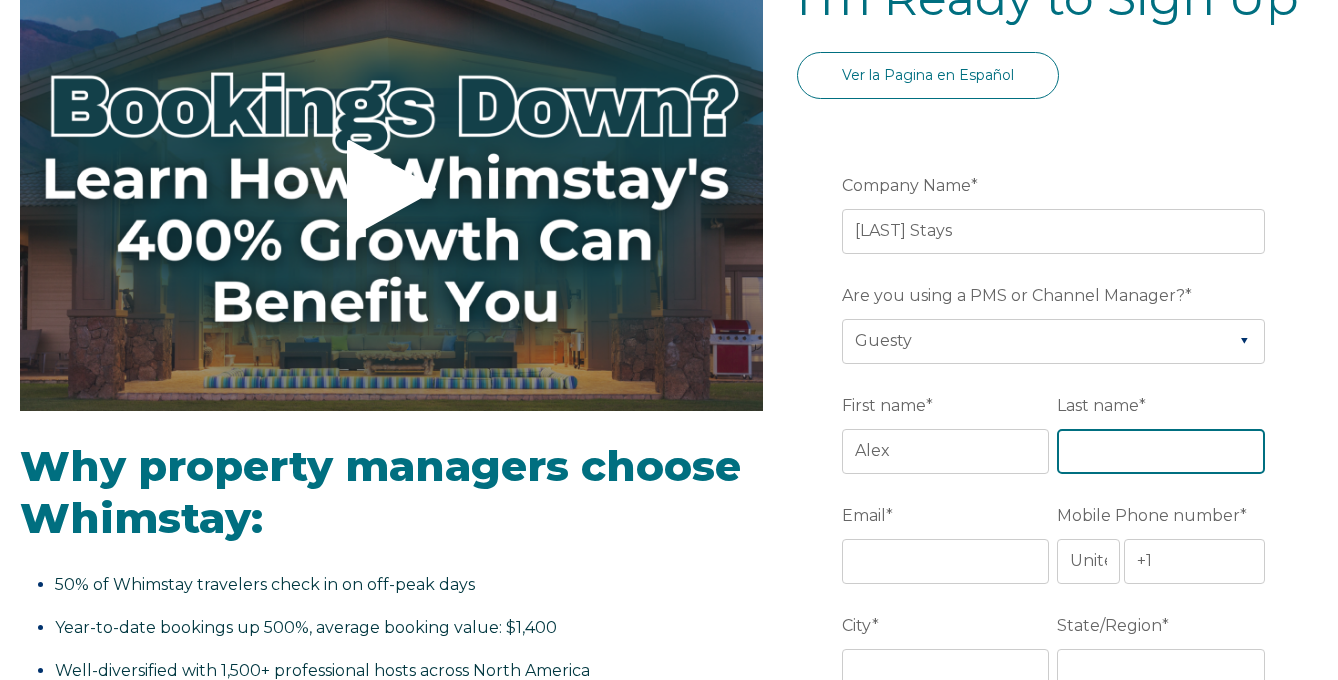 type on "Arezzini" 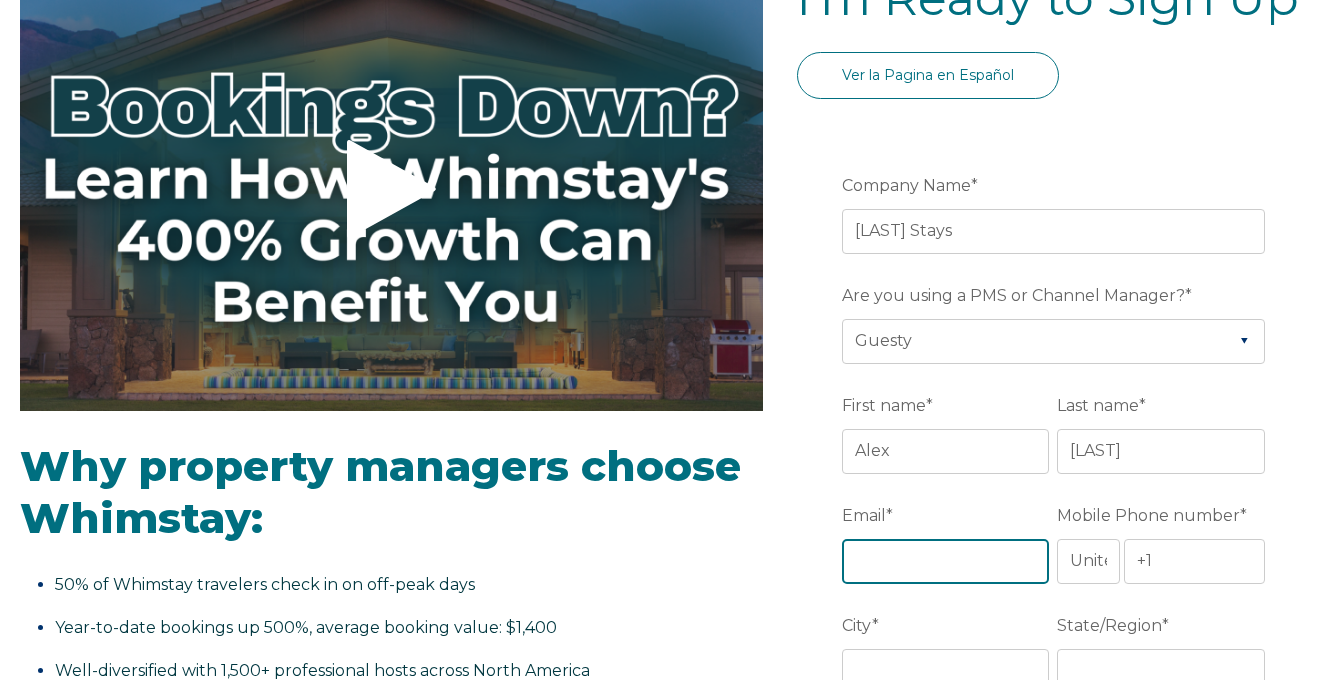 type on "arezzini12@gmail.com" 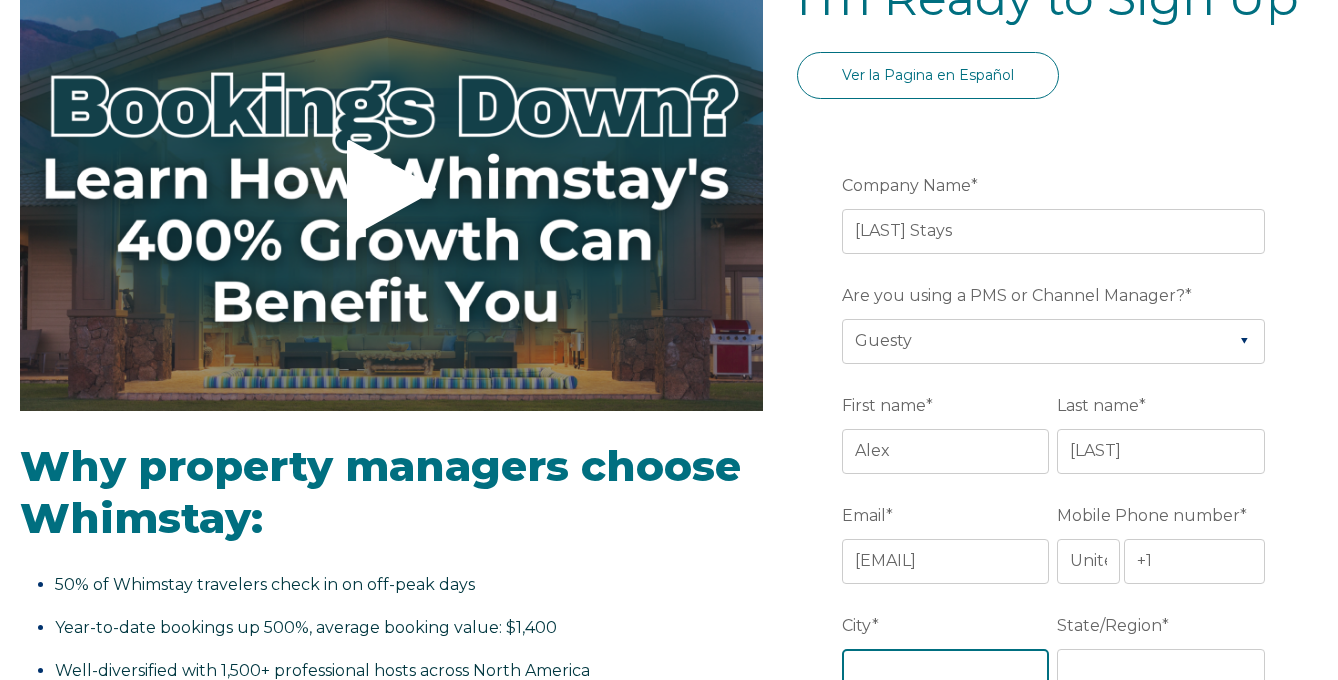 type on "Clearwater" 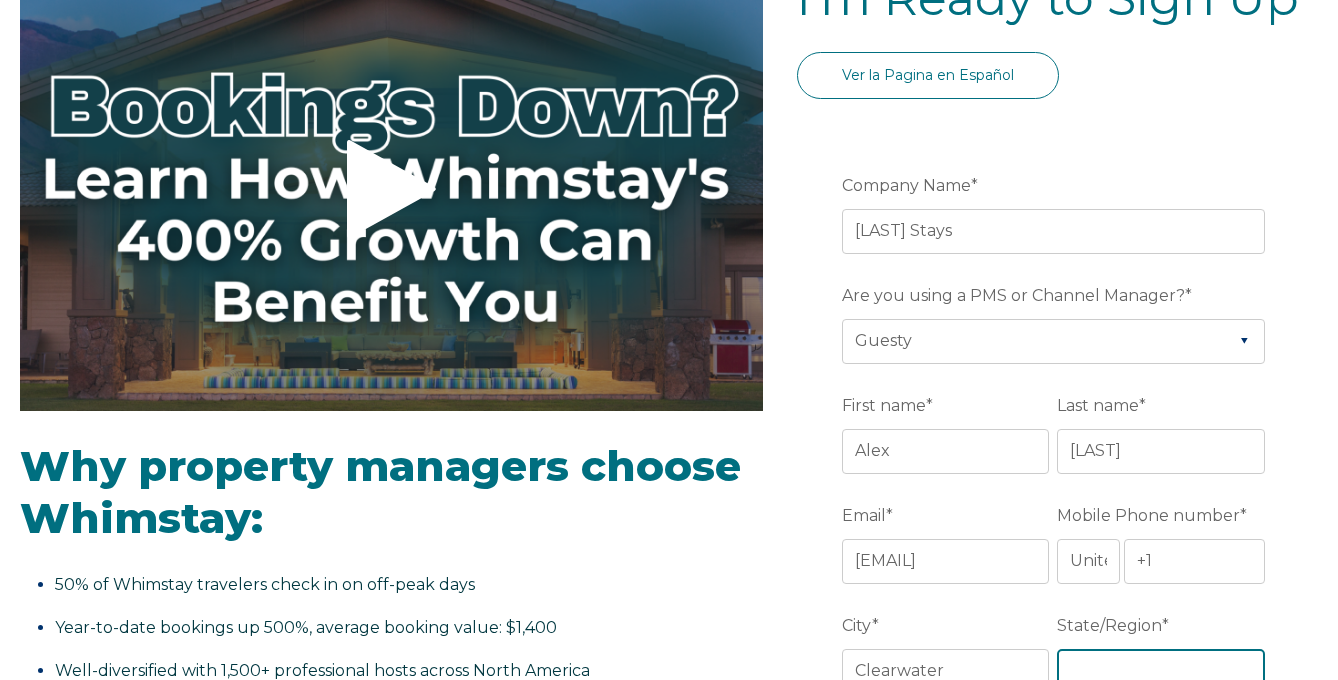 type on "Florida" 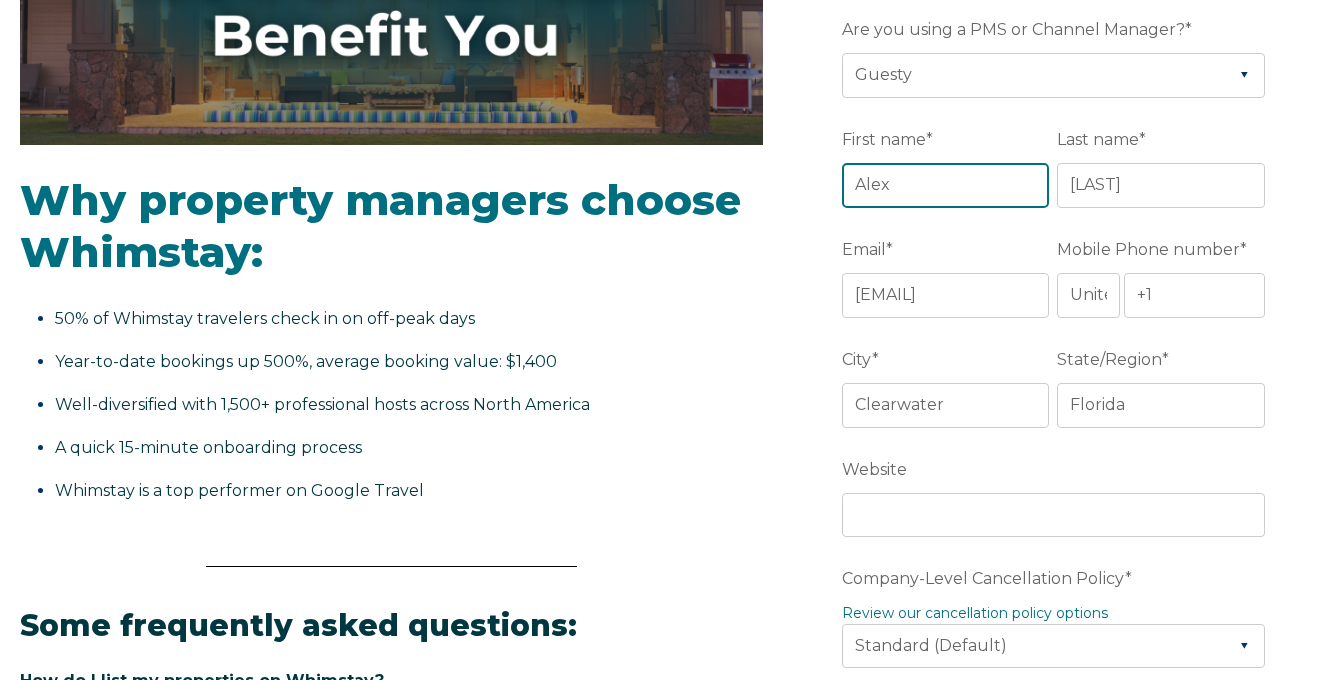 scroll, scrollTop: 498, scrollLeft: 0, axis: vertical 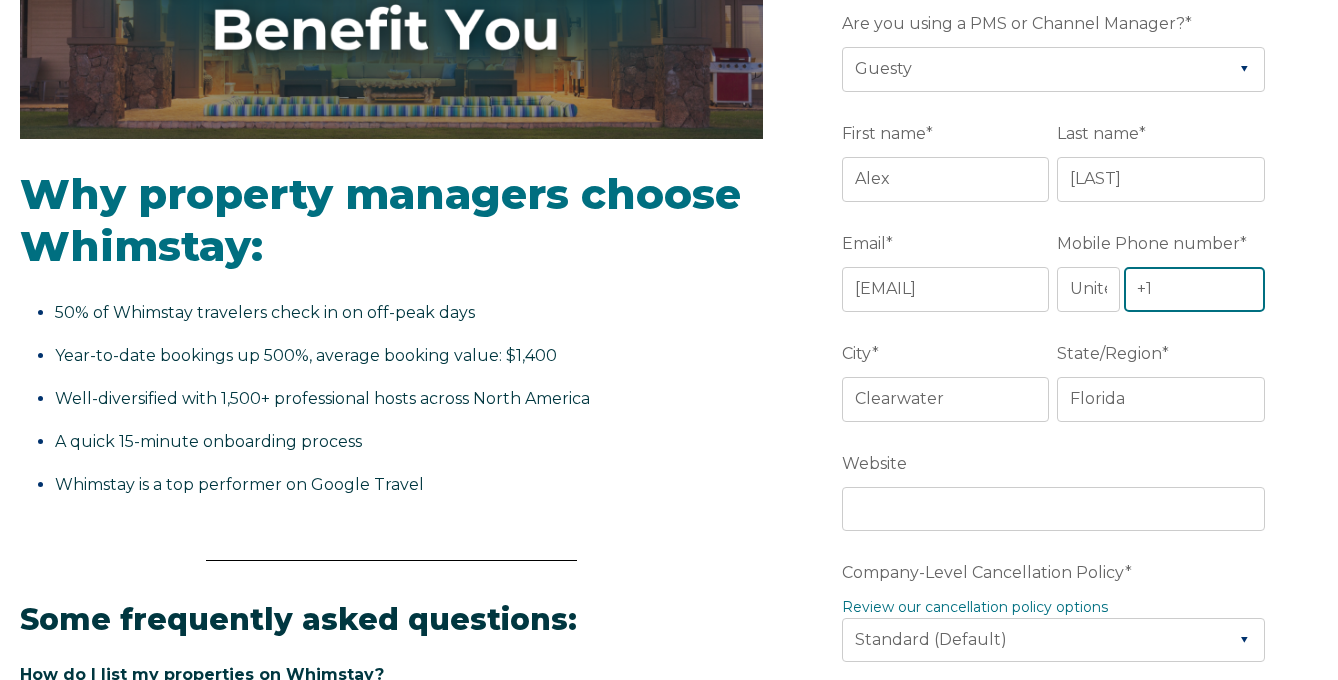 click on "+1" at bounding box center (1194, 289) 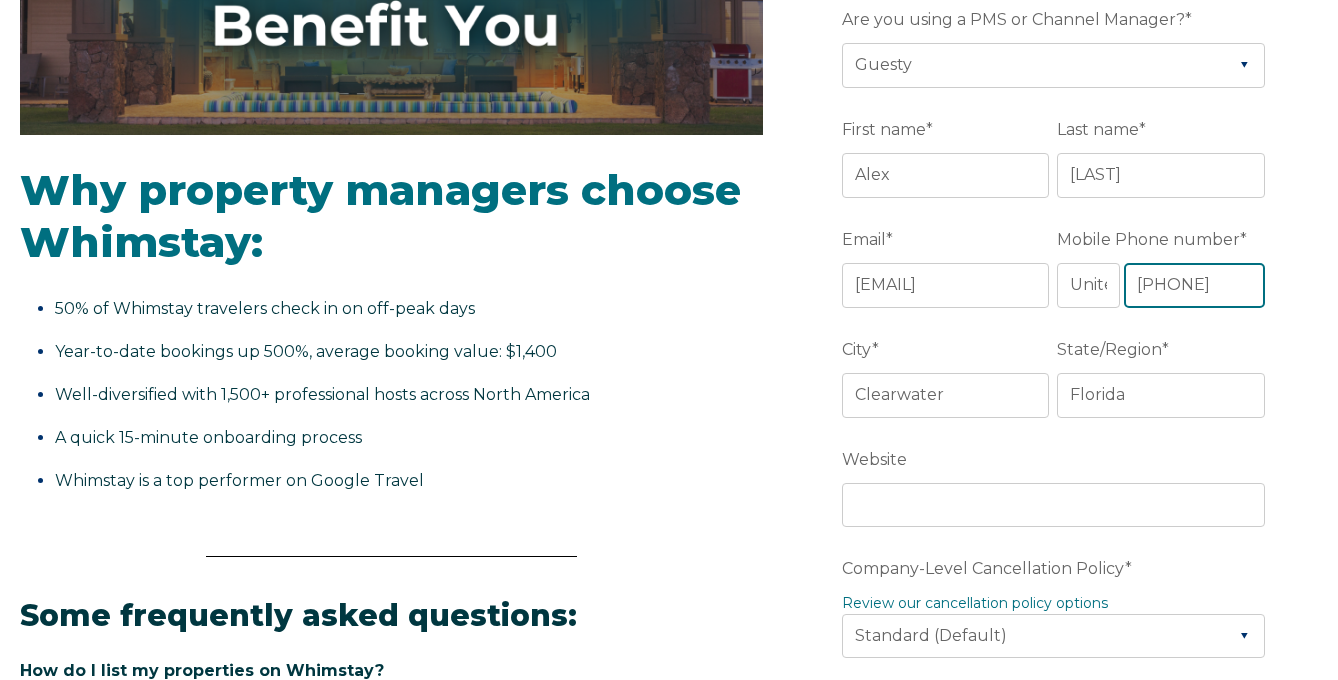 scroll, scrollTop: 502, scrollLeft: 0, axis: vertical 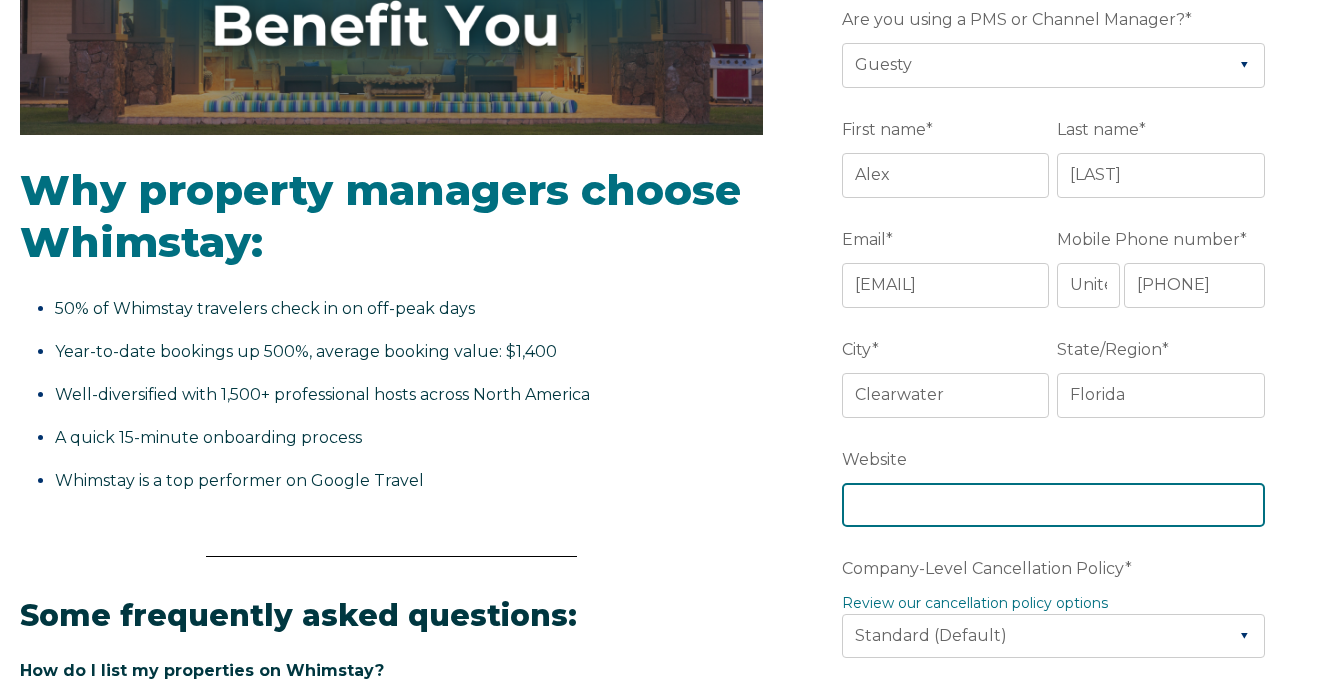click on "Website" at bounding box center [1053, 505] 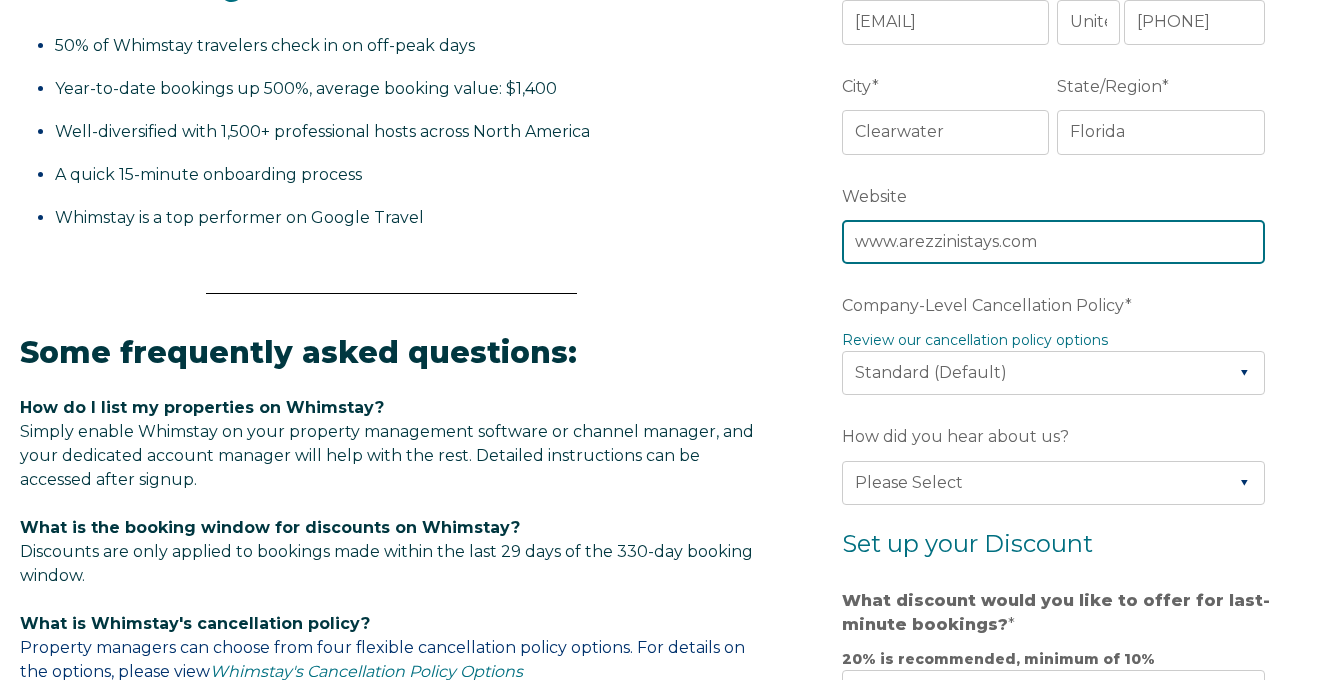 scroll, scrollTop: 895, scrollLeft: 0, axis: vertical 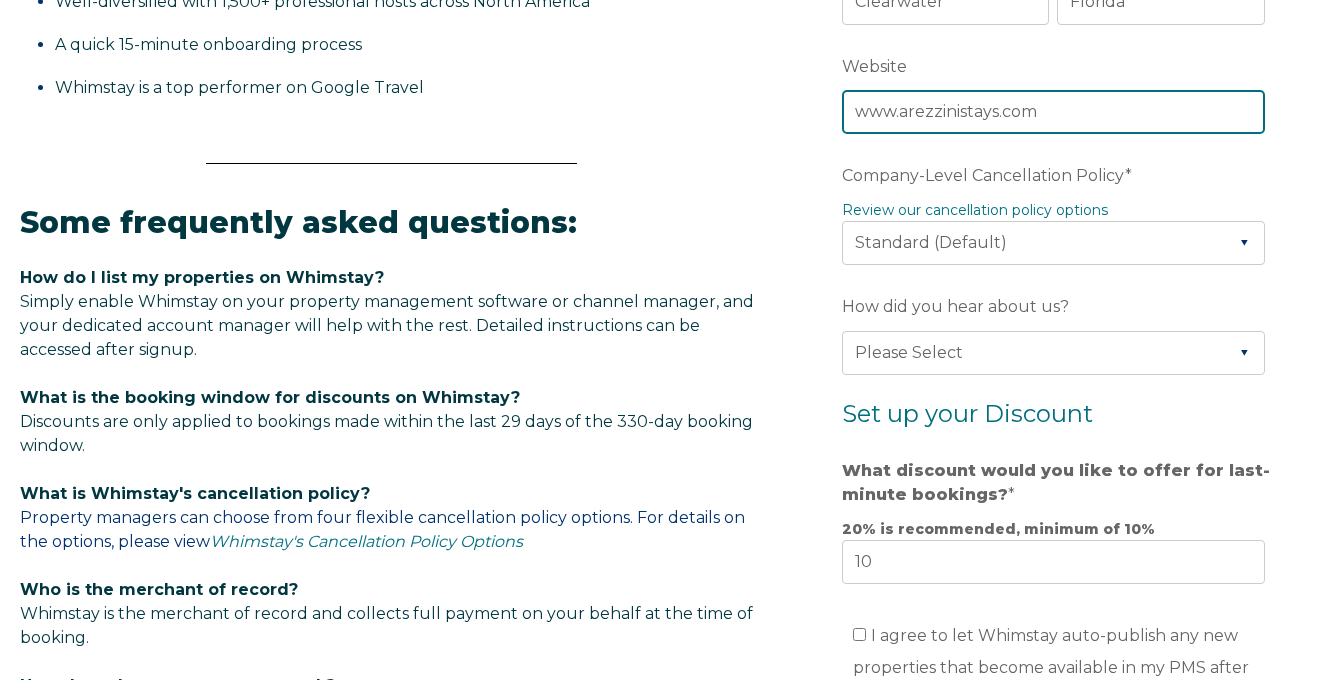 type on "www.arezzinistays.com" 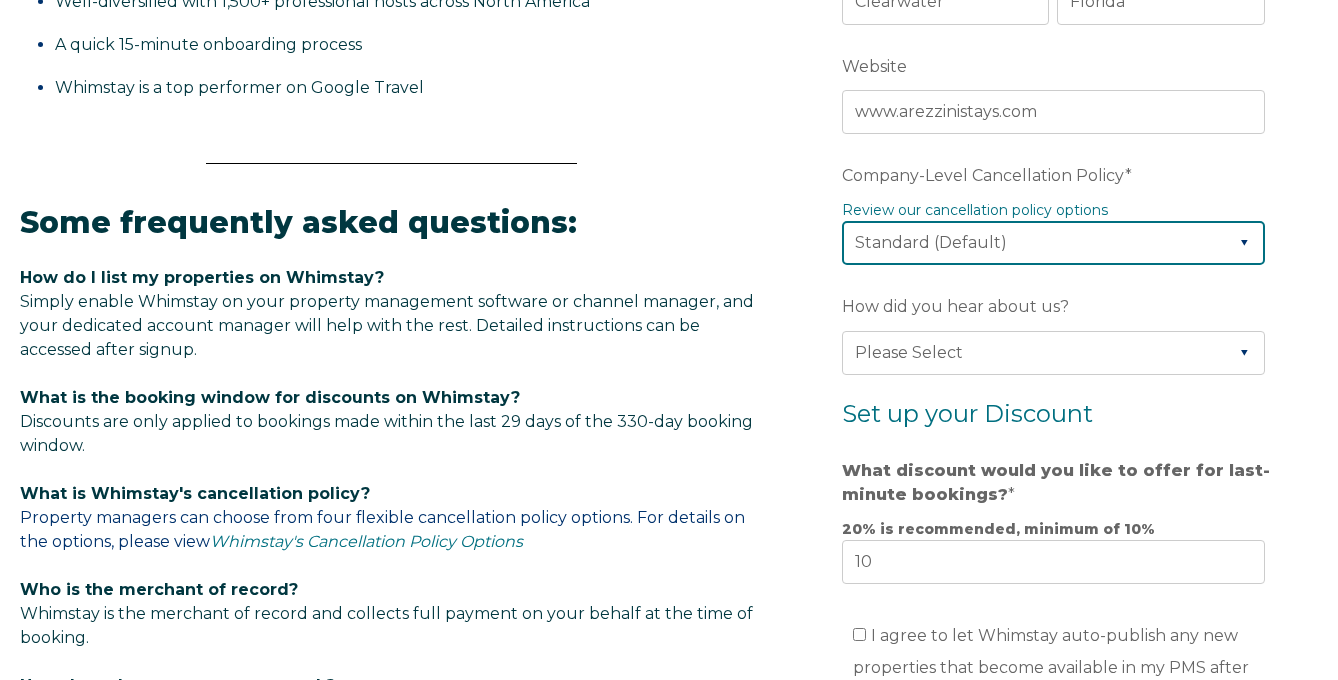 click on "Please Select Partial Standard (Default) Moderate Strict" at bounding box center [1053, 243] 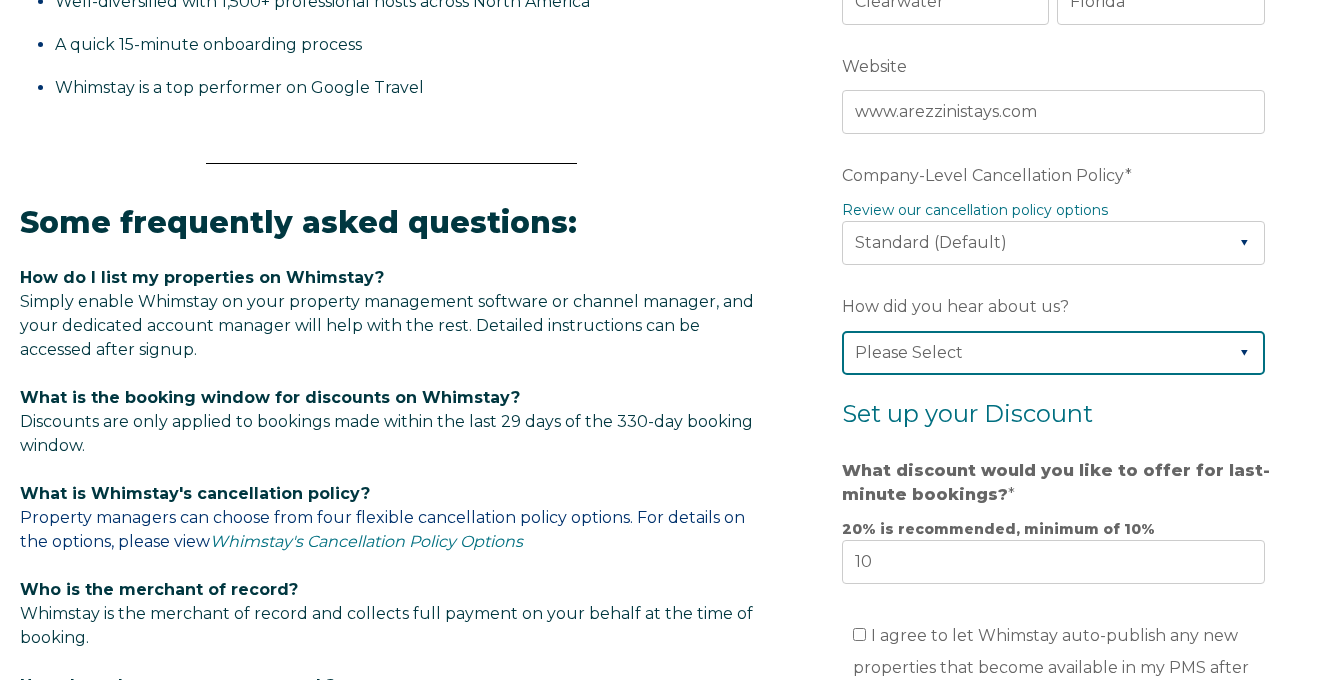 click on "Please Select Found Whimstay through a Google search Direct outreach from a Whimstay team member Saw Whimstay on social media Referred by a friend, colleague, or partner Discovered Whimstay at an event or conference Heard about Whimstay on a podcast Other" at bounding box center [1053, 353] 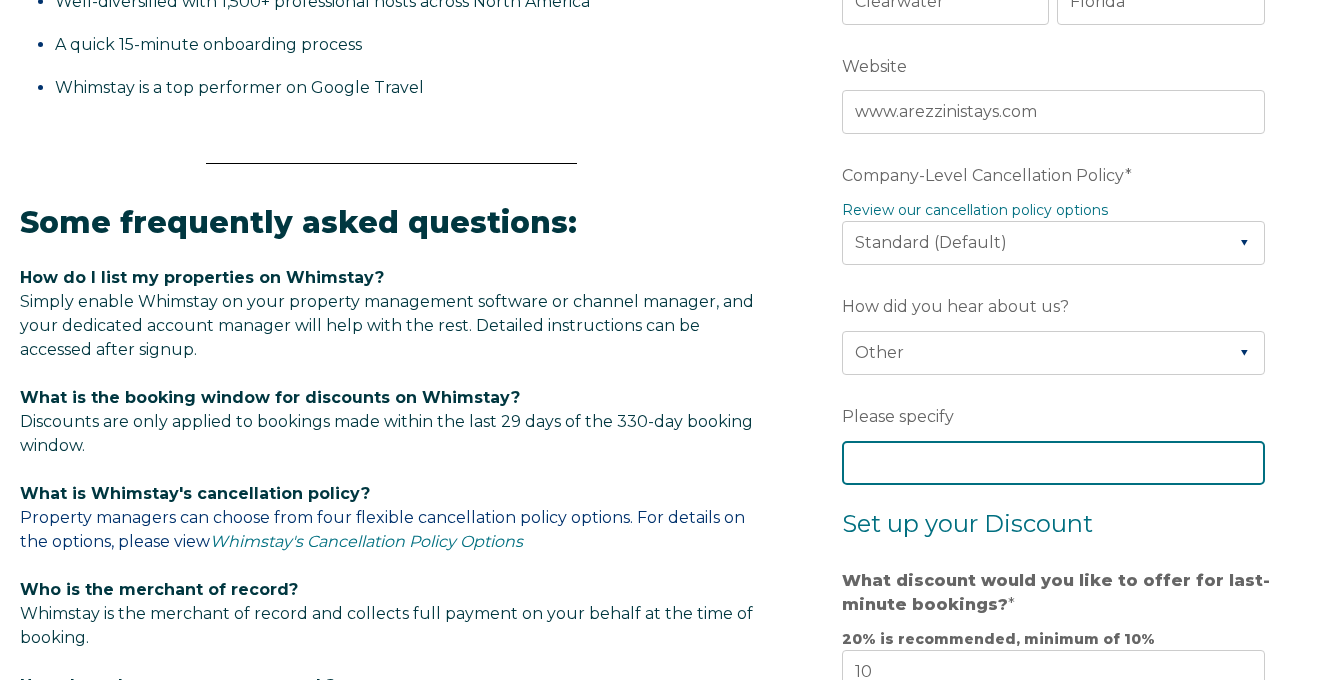 click on "Please specify" at bounding box center [1053, 463] 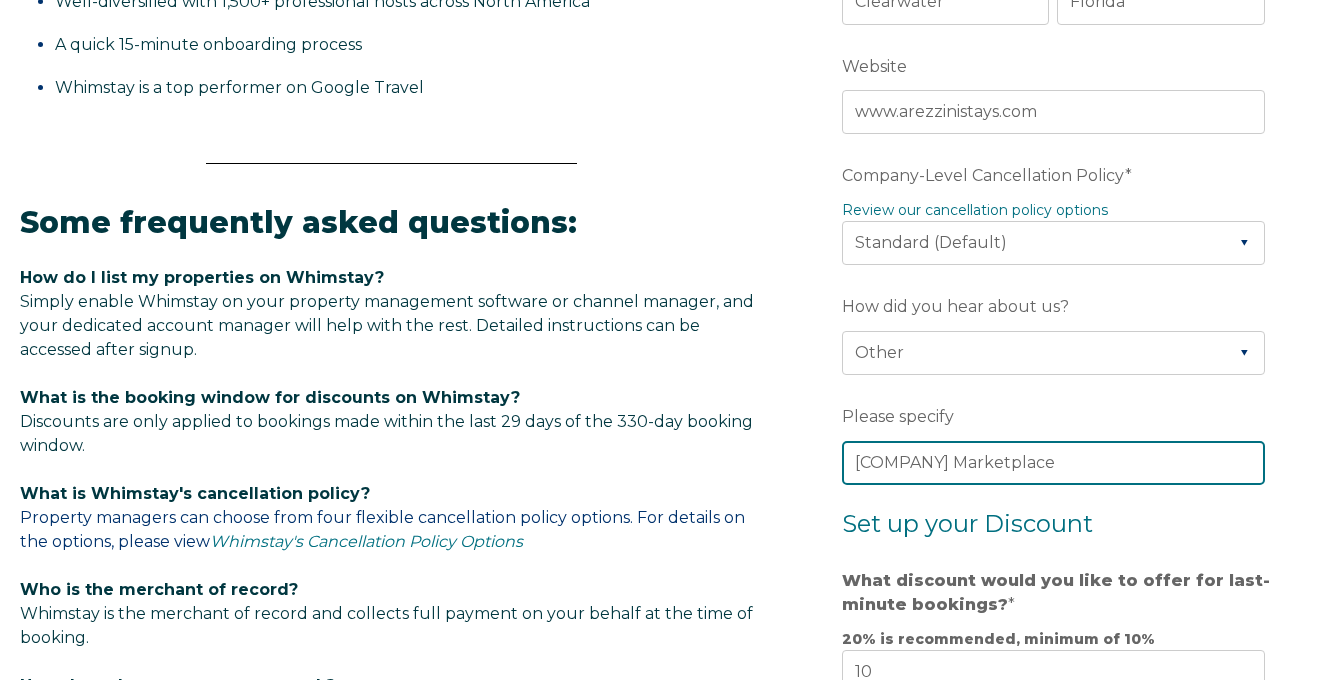 type on "Guesty Marketplace" 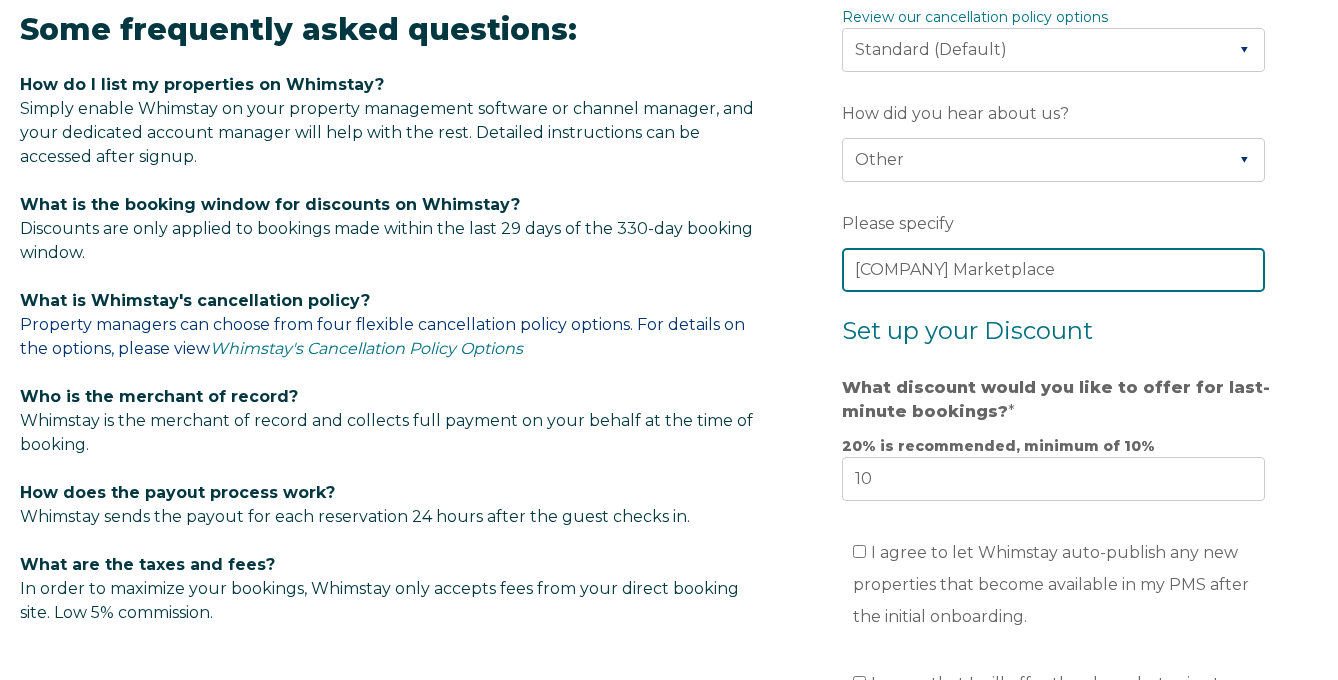 scroll, scrollTop: 1120, scrollLeft: 0, axis: vertical 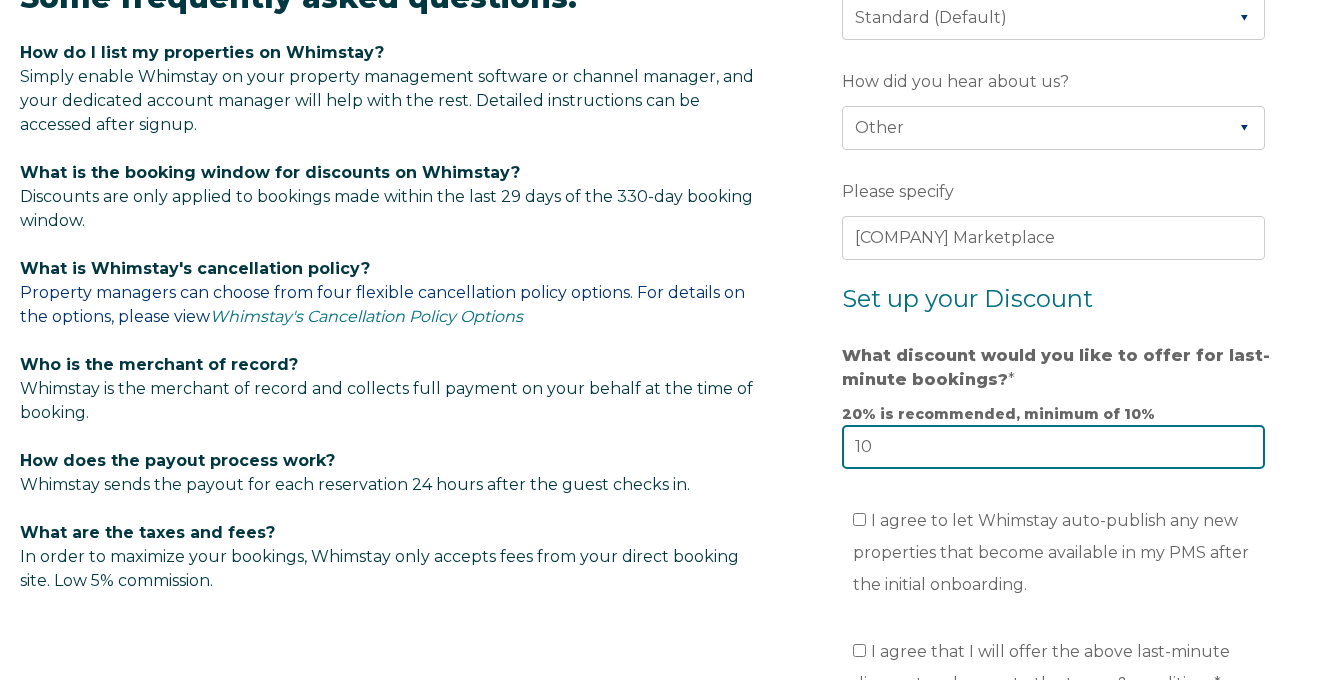 drag, startPoint x: 936, startPoint y: 450, endPoint x: 844, endPoint y: 444, distance: 92.19544 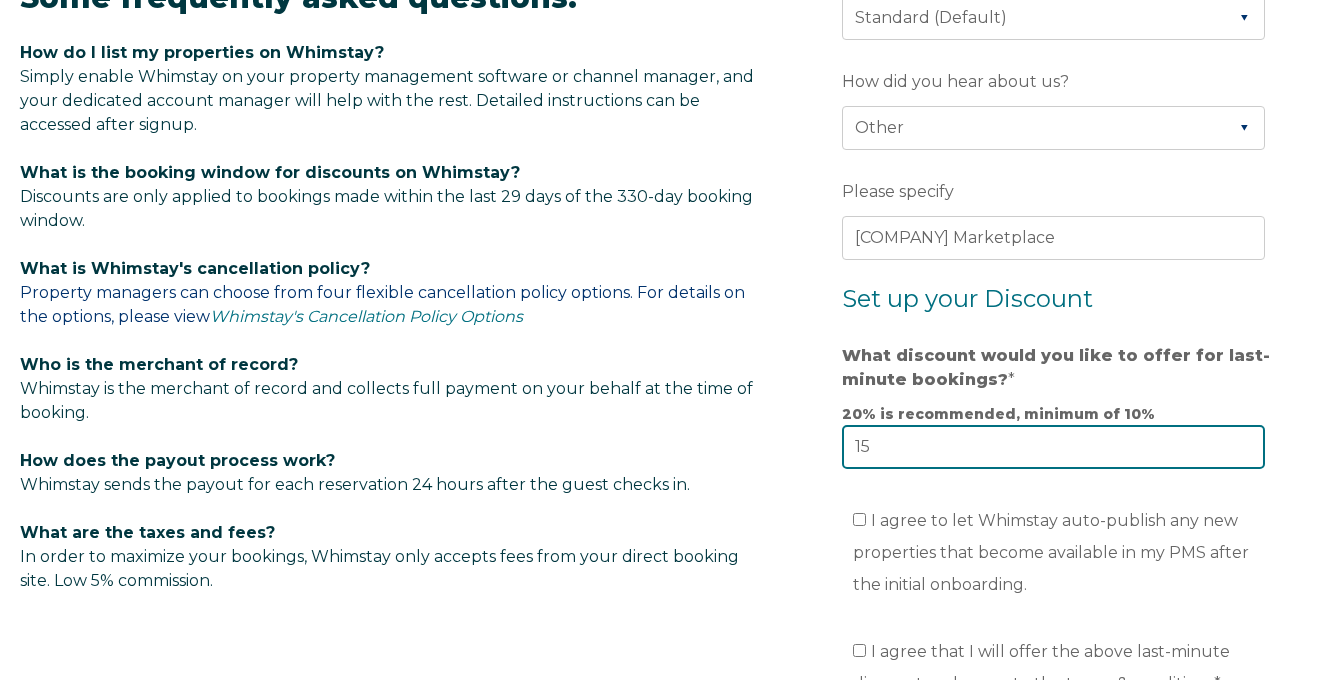 type on "15" 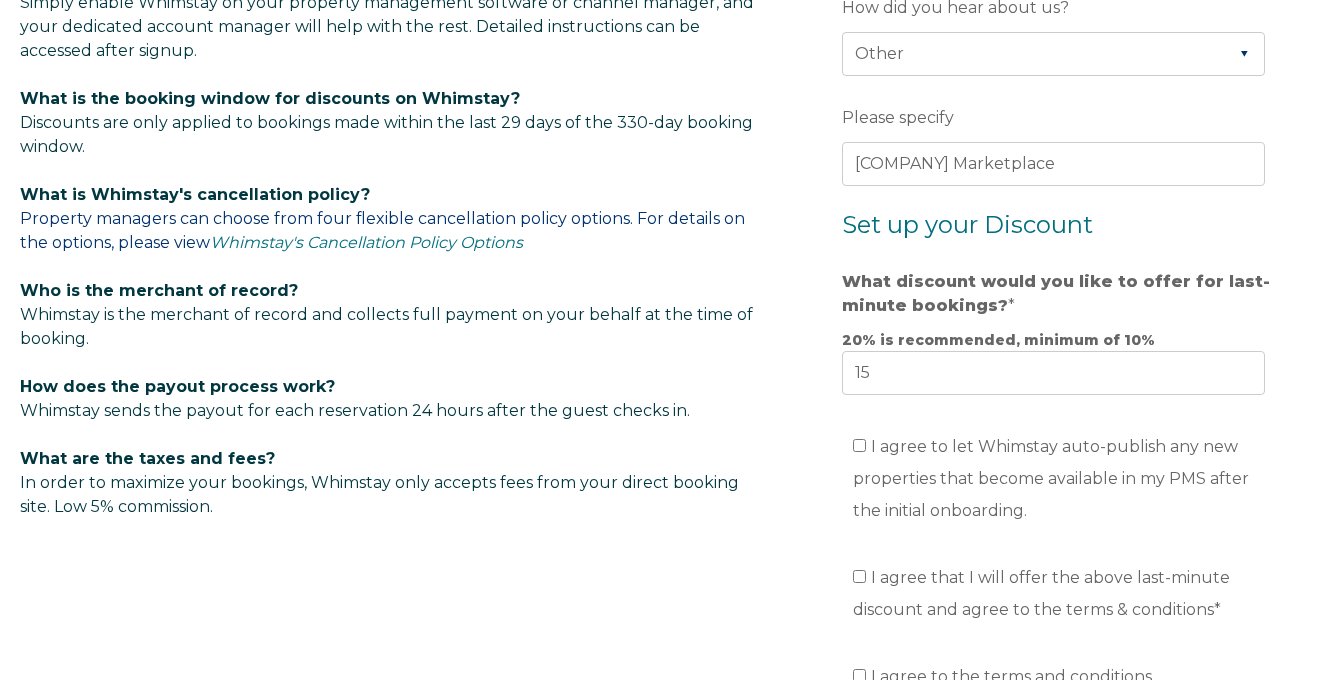 scroll, scrollTop: 1212, scrollLeft: 0, axis: vertical 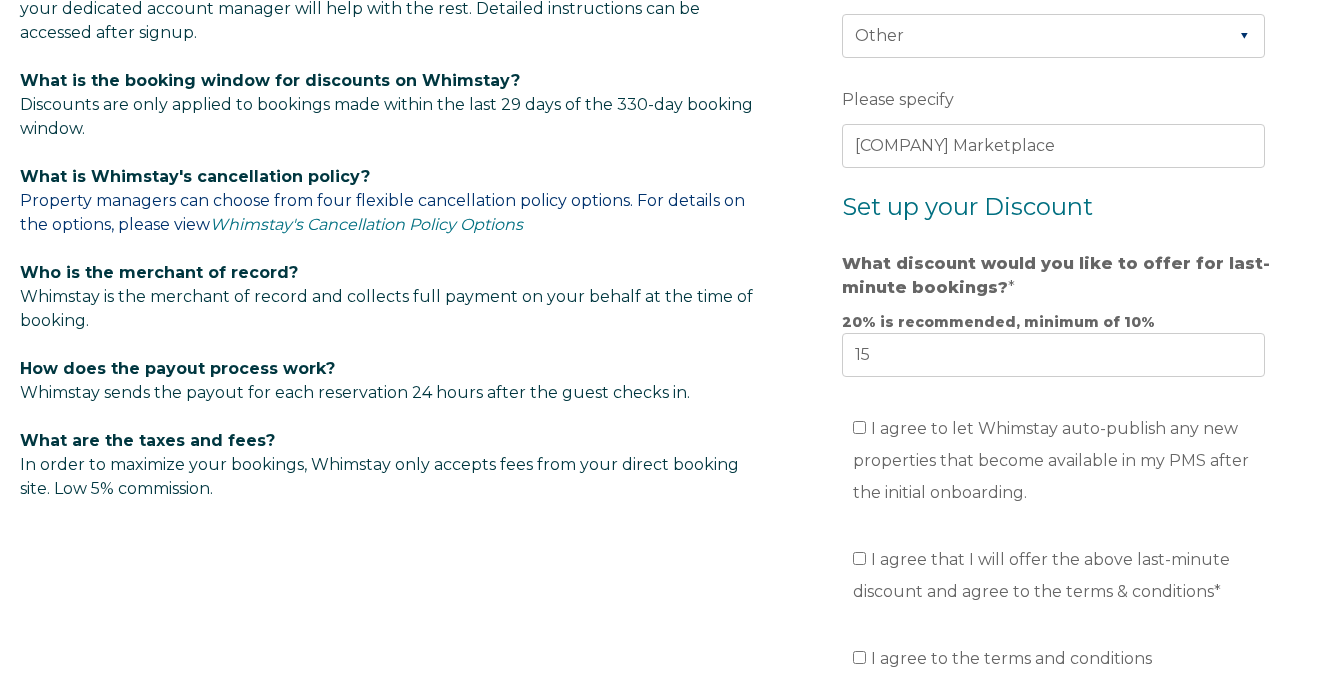 click on "I agree to let Whimstay auto-publish any new properties that become available in my PMS after the initial onboarding." at bounding box center [1051, 460] 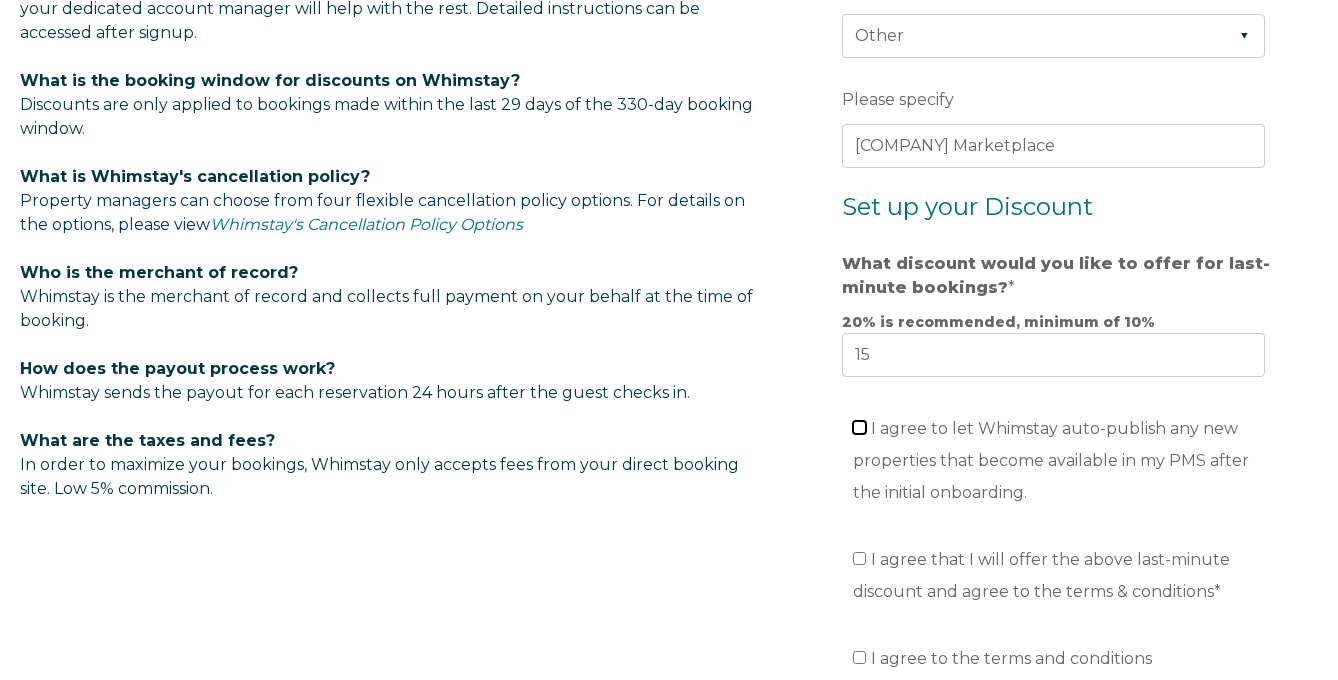click on "I agree to let Whimstay auto-publish any new properties that become available in my PMS after the initial onboarding." at bounding box center (859, 427) 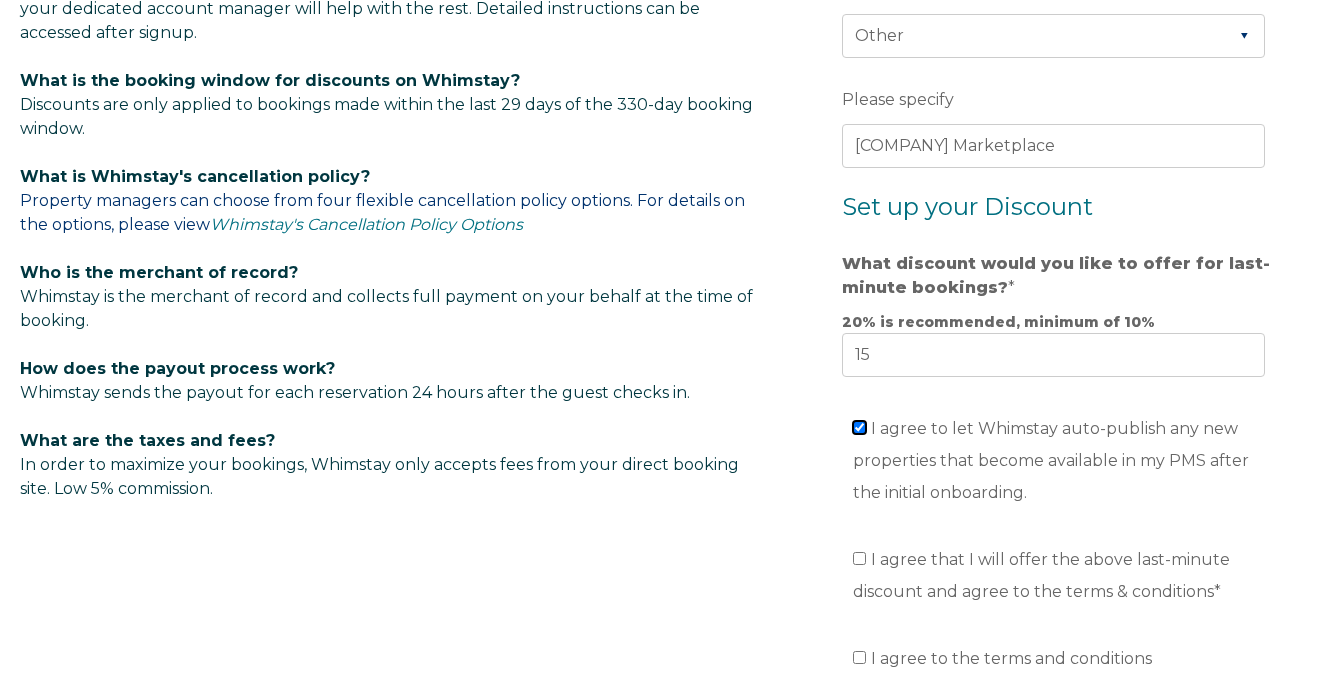 checkbox on "true" 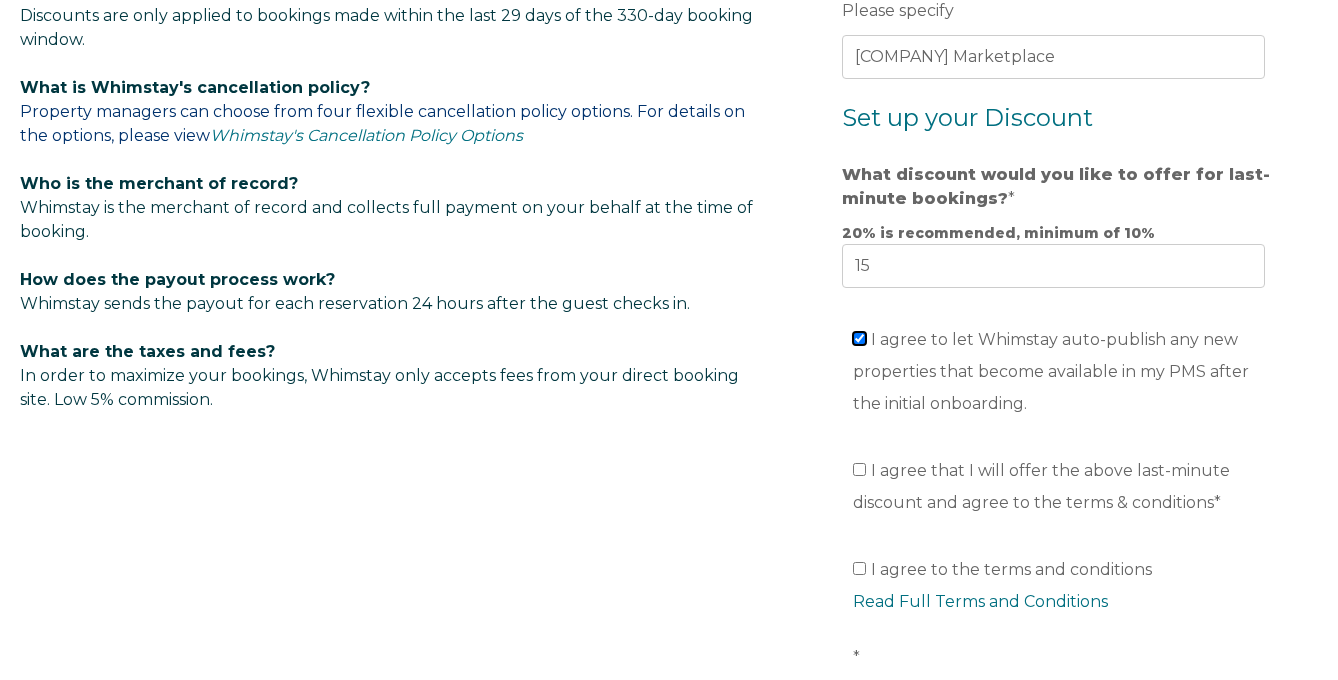 scroll, scrollTop: 1311, scrollLeft: 0, axis: vertical 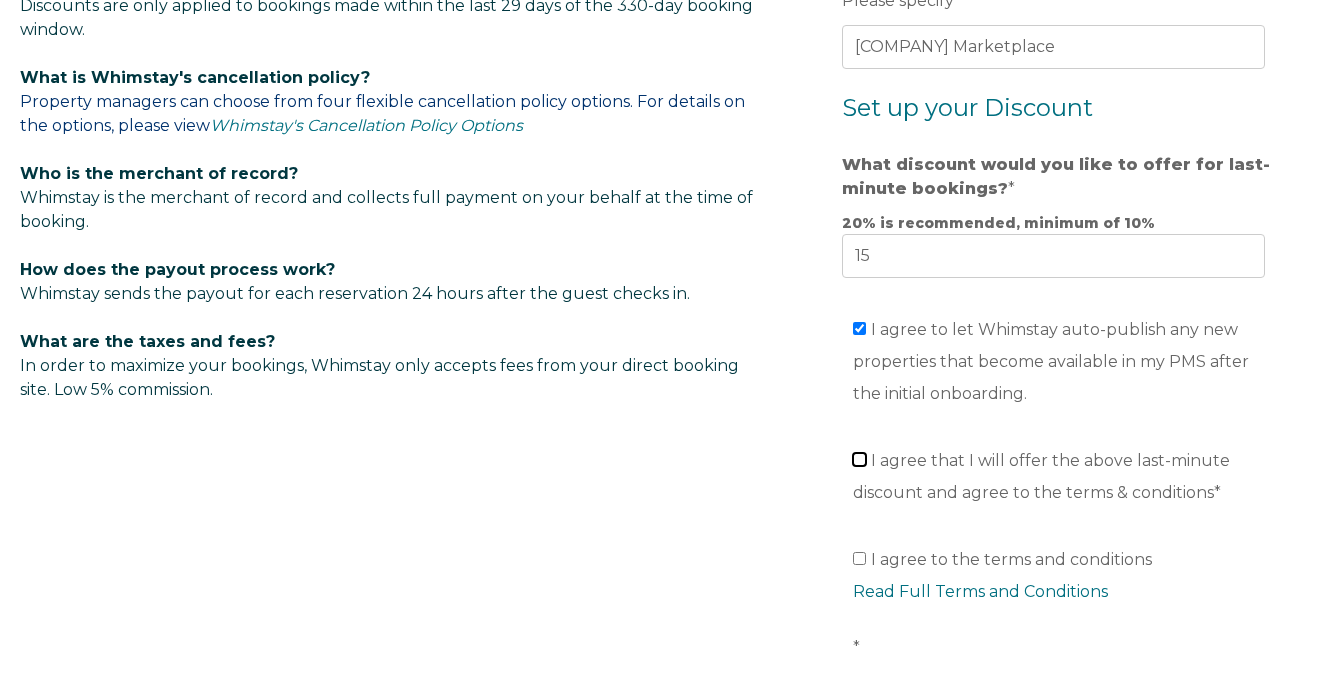 click on "I agree that I will offer the above last-minute discount and agree to the terms & conditions *" at bounding box center [859, 459] 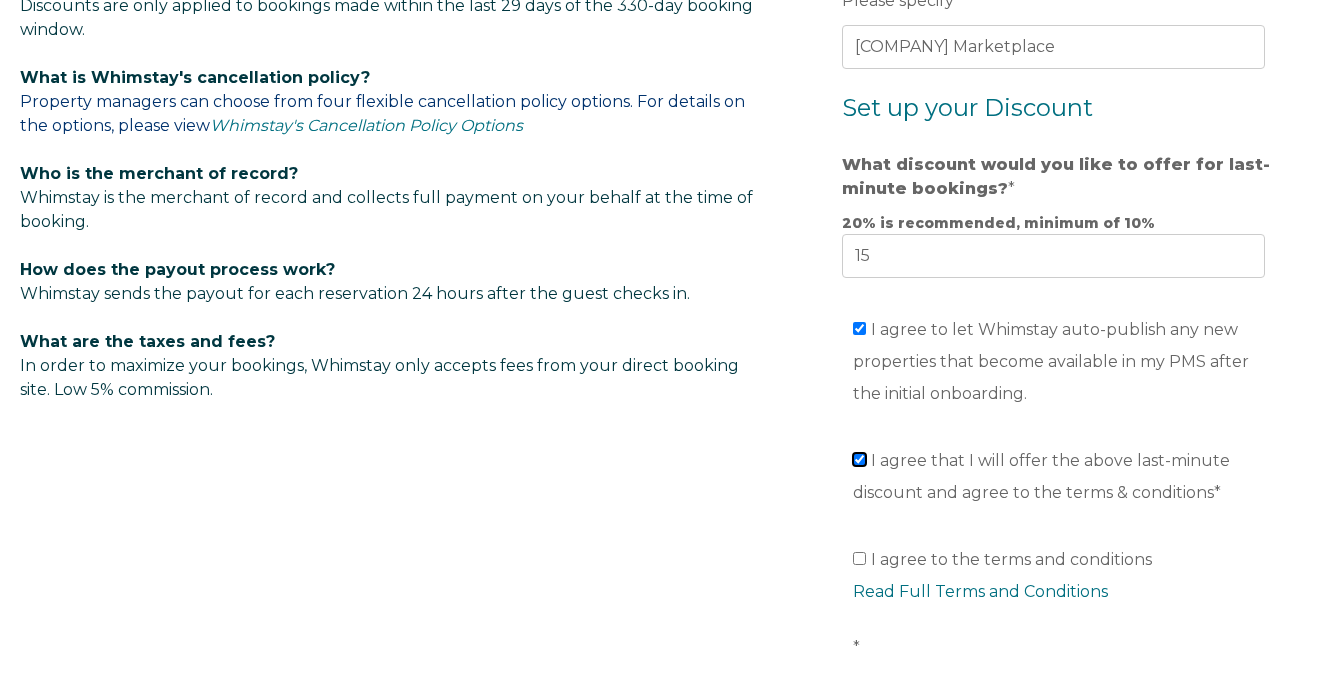 checkbox on "true" 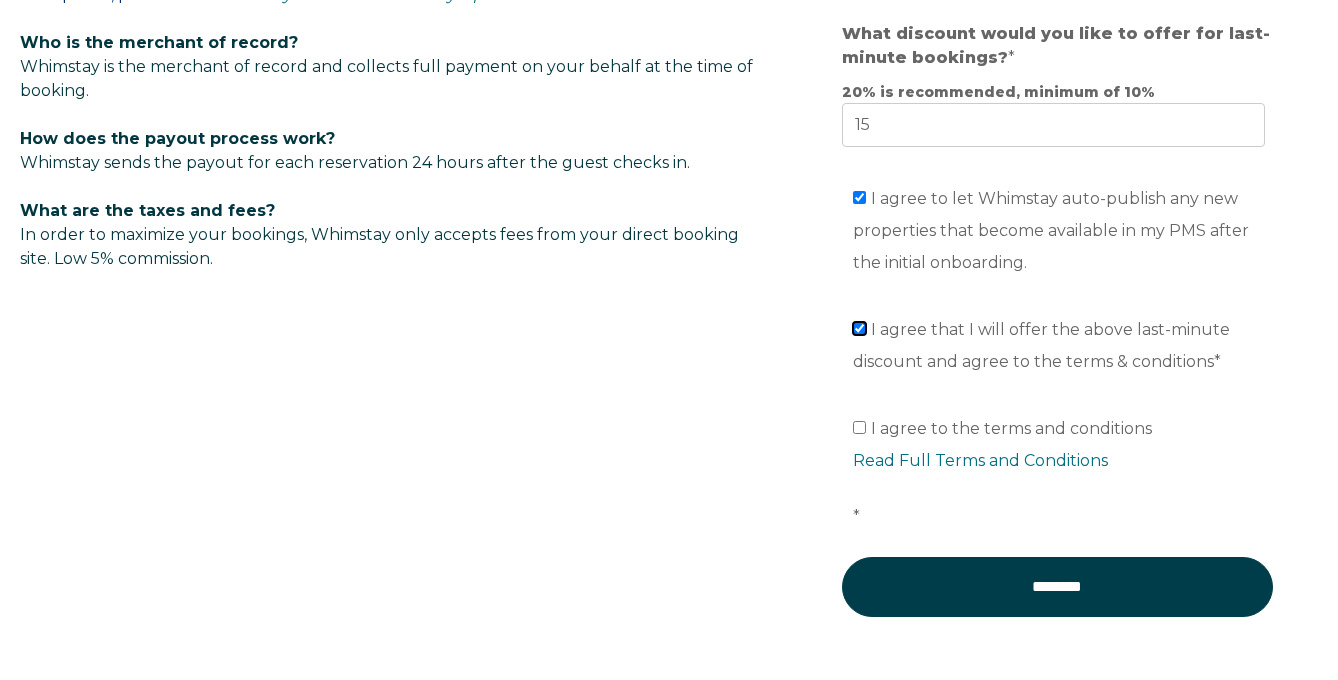 scroll, scrollTop: 1446, scrollLeft: 0, axis: vertical 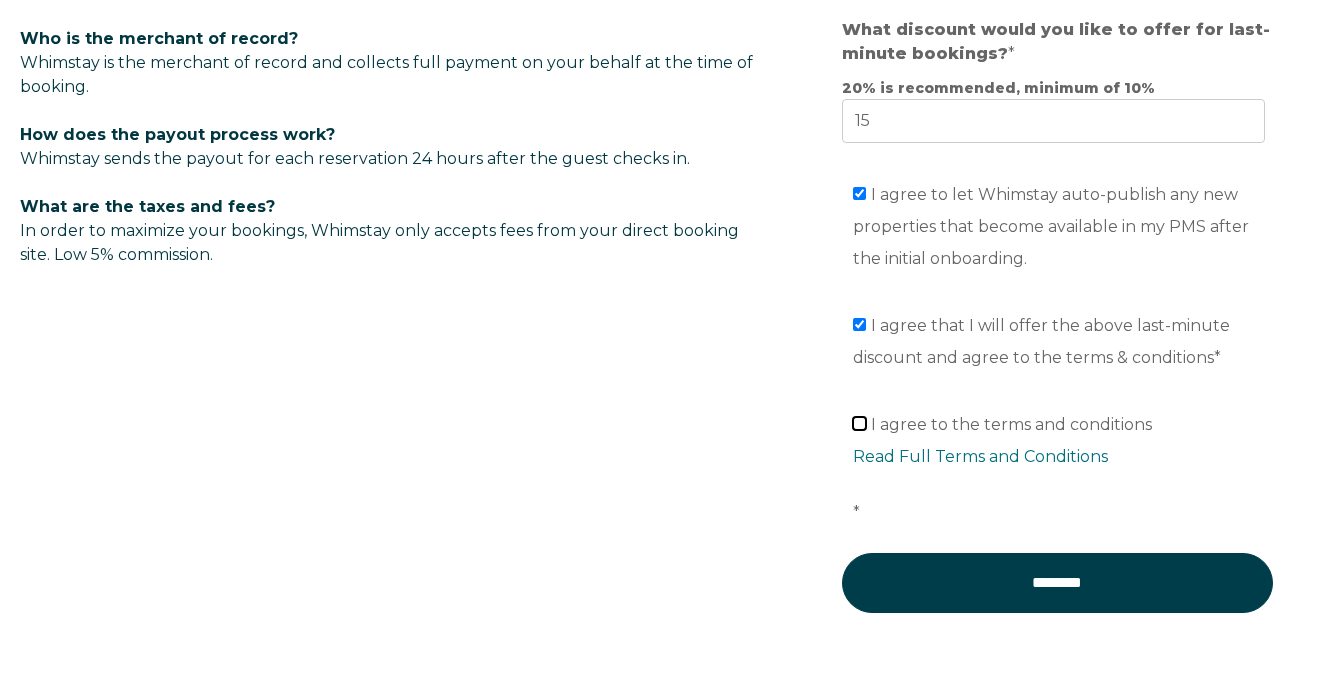 click on "I agree to the terms and conditions Read Full Terms and Conditions *" at bounding box center [859, 423] 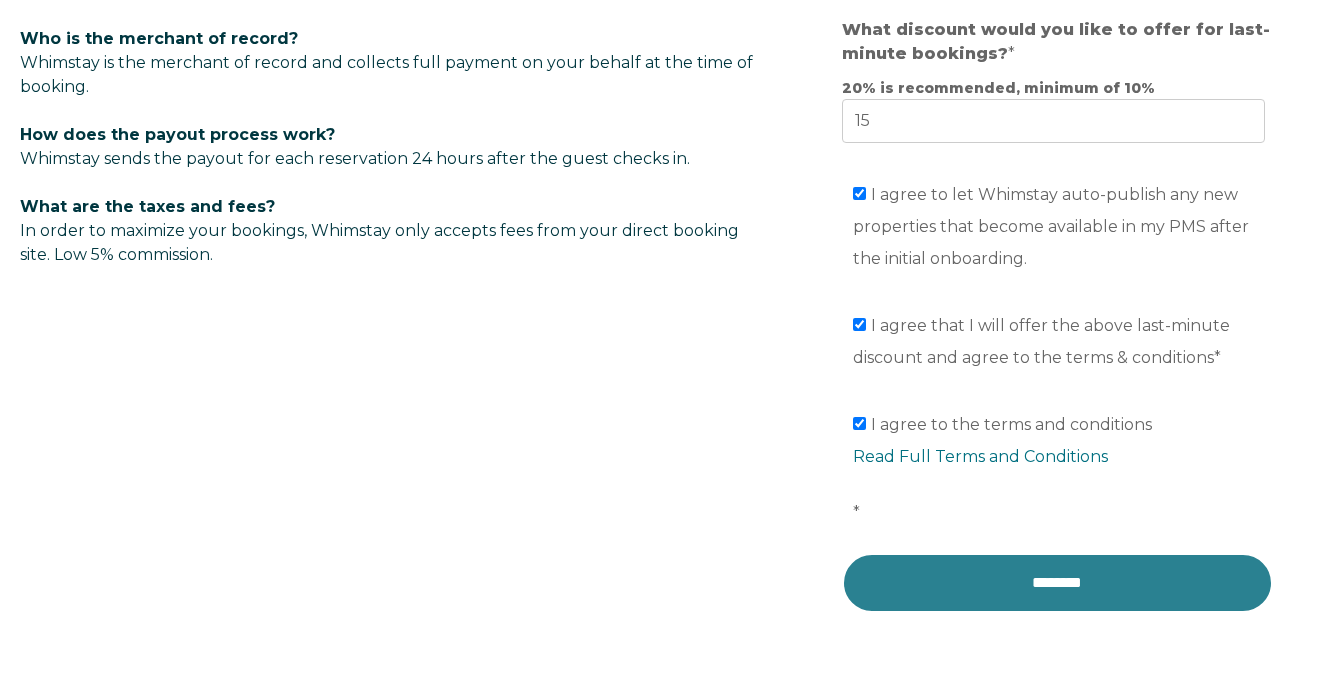 click on "********" at bounding box center (1057, 583) 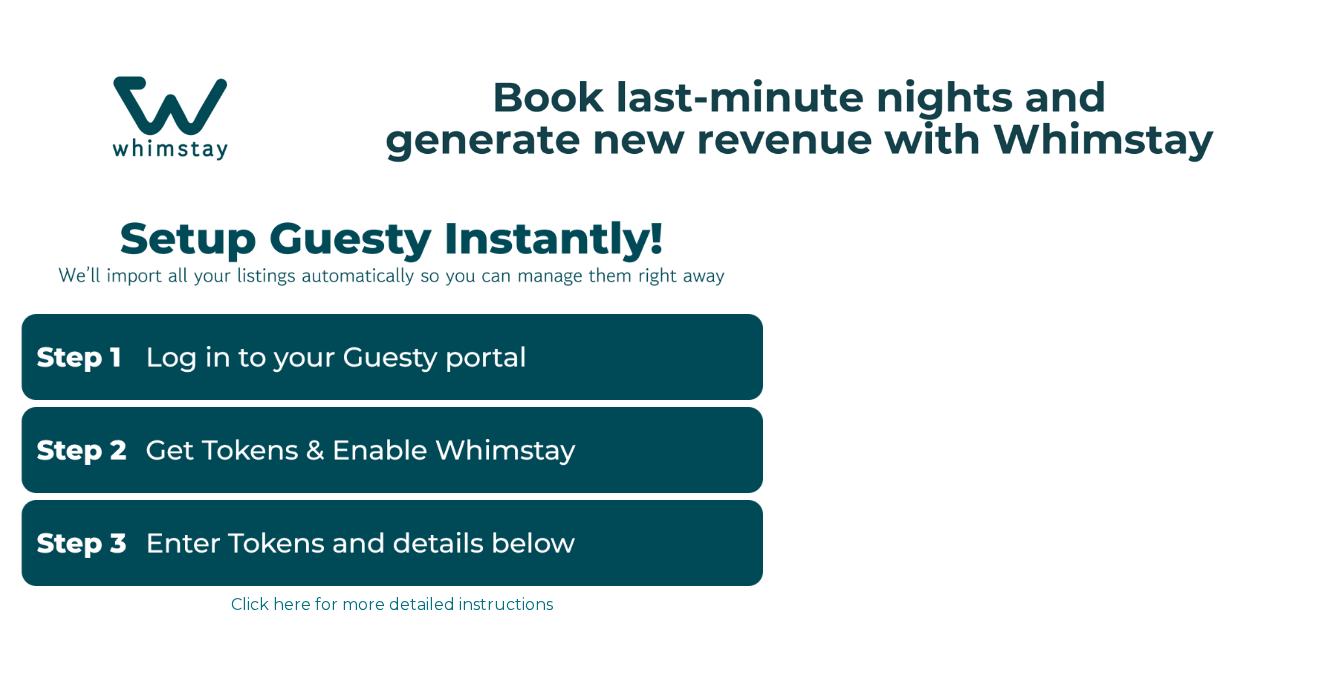 scroll, scrollTop: 0, scrollLeft: 0, axis: both 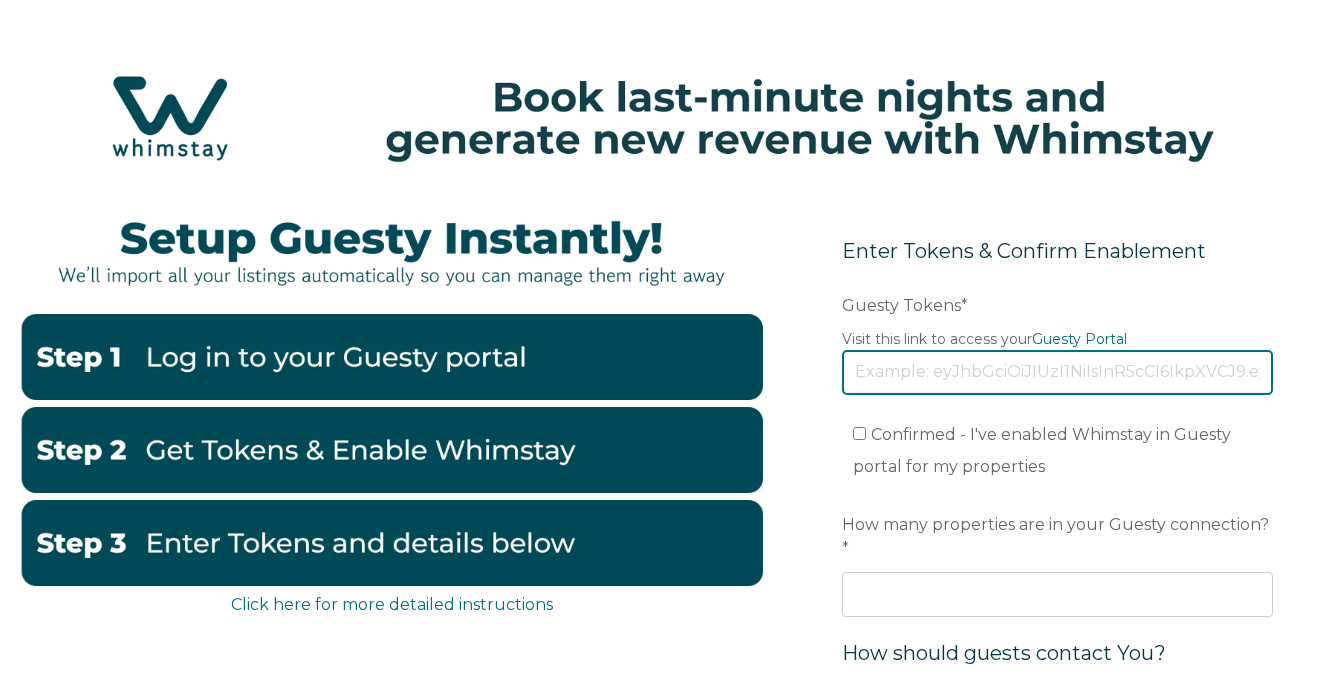 click on "Guesty Tokens *" at bounding box center (1057, 372) 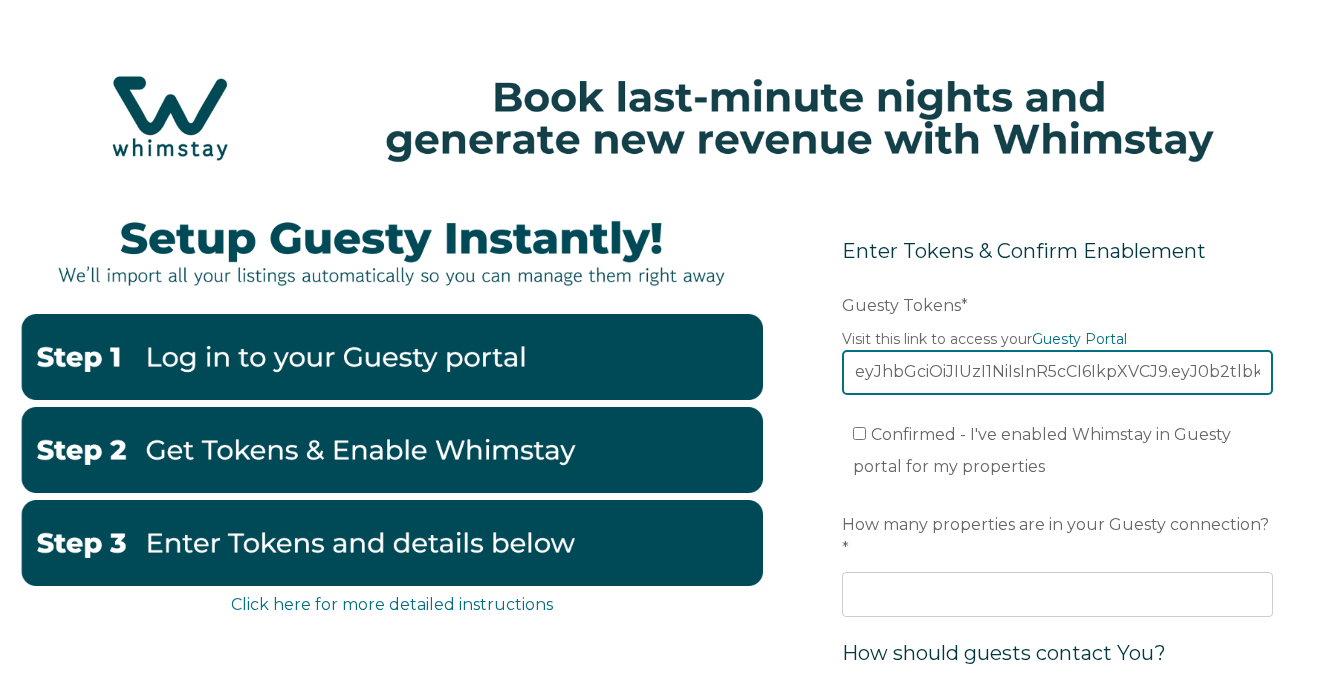 scroll, scrollTop: 0, scrollLeft: 4129, axis: horizontal 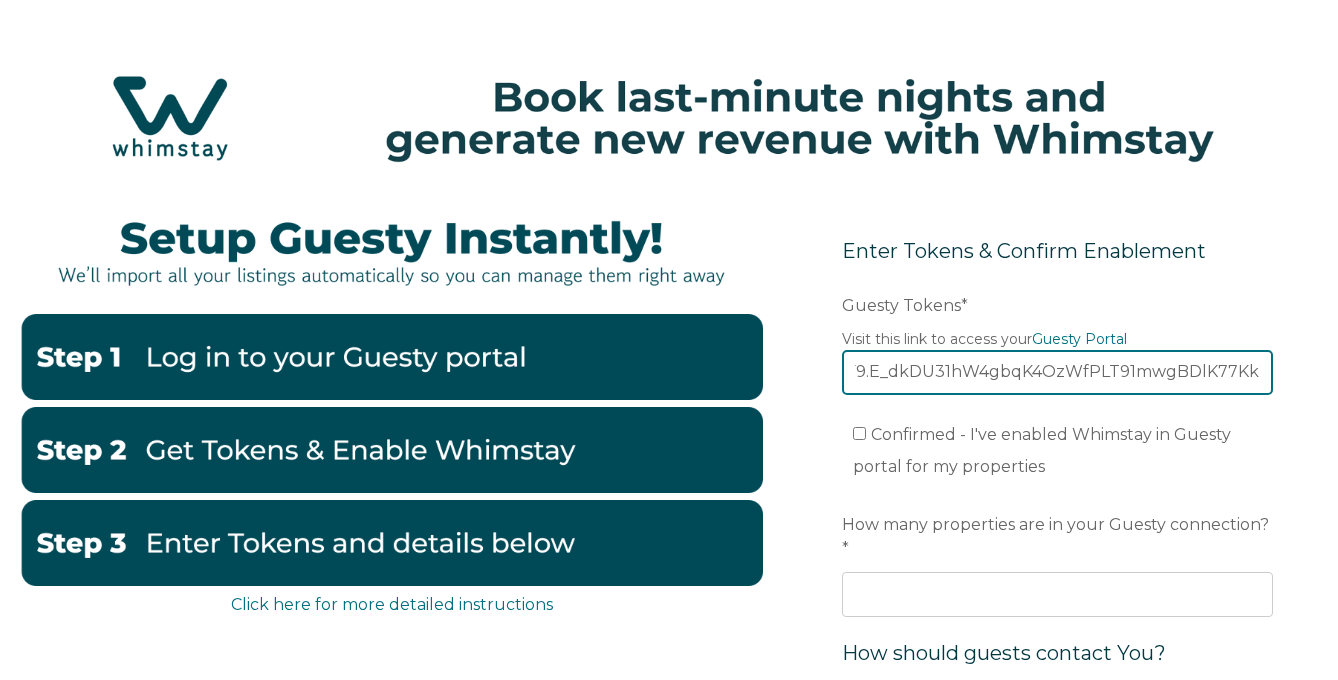type on "eyJhbGciOiJIUzI1NiIsInR5cCI6IkpXVCJ9.eyJ0b2tlbklkIjoiNjg5M2NjNjVkMTY1ZGZjYmU2MGM1ZWEzIiwiYXBwbGljYXRpb25JZCI6IjY0NDkxMDM3MjEwN2Q3MDAyMWZmZGM3ZCIsImFjY291bnRJZCI6IjY3ZTU2ZWRkYzhiNTJkODM0ZGNiOGMyMCIsImlzcyI6InByb2R1Y3Rpb24uZ3Vlc3R5LmNvbSIsIm5hbWUiOiJhcHBsaWNhdGlvbiIsInJvbGUiOiJ1c2VyIiwidXNlclJvbGVzIjpbeyJyb2xlSWQiOnsicGVybWlzc2lvbnMiOlsibGlzdGluZy52aWV3ZXIiXX19XSwicmVxdWVzdGVyIjoiT1RBQGd1ZXN0eS5jb20iLCJpYXQiOjE3NTQ1MTY1ODF9.E_dkDU31hW4gbqK4OzWfPLT91mwgBDlK77Kk2Mt3cxQ" 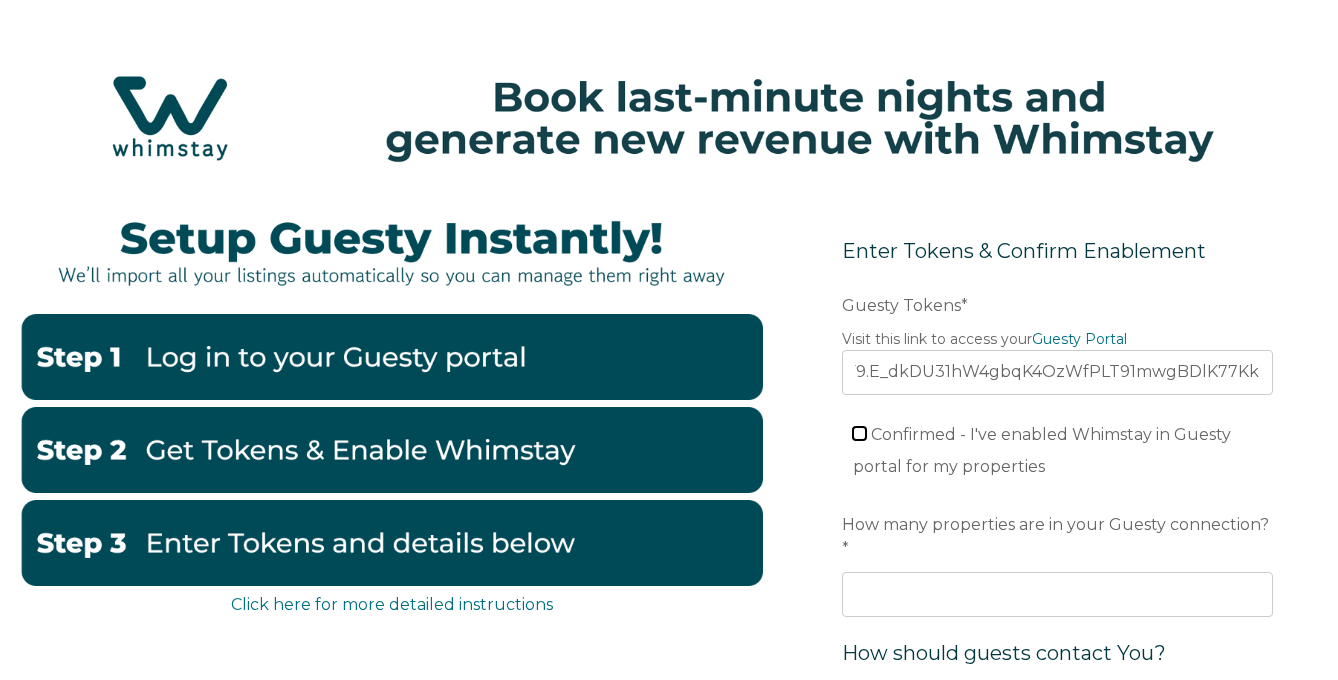 scroll, scrollTop: 0, scrollLeft: 0, axis: both 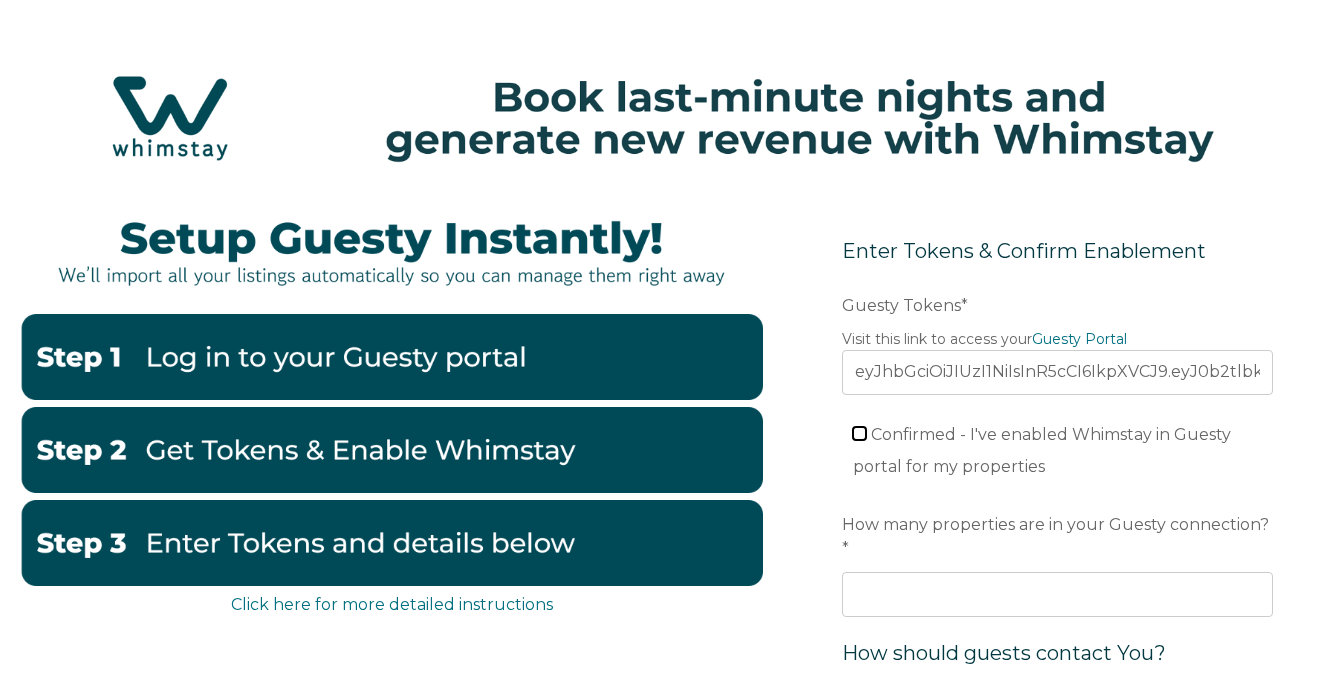 click on "Confirmed - I've enabled Whimstay in Guesty portal for my properties" at bounding box center (859, 433) 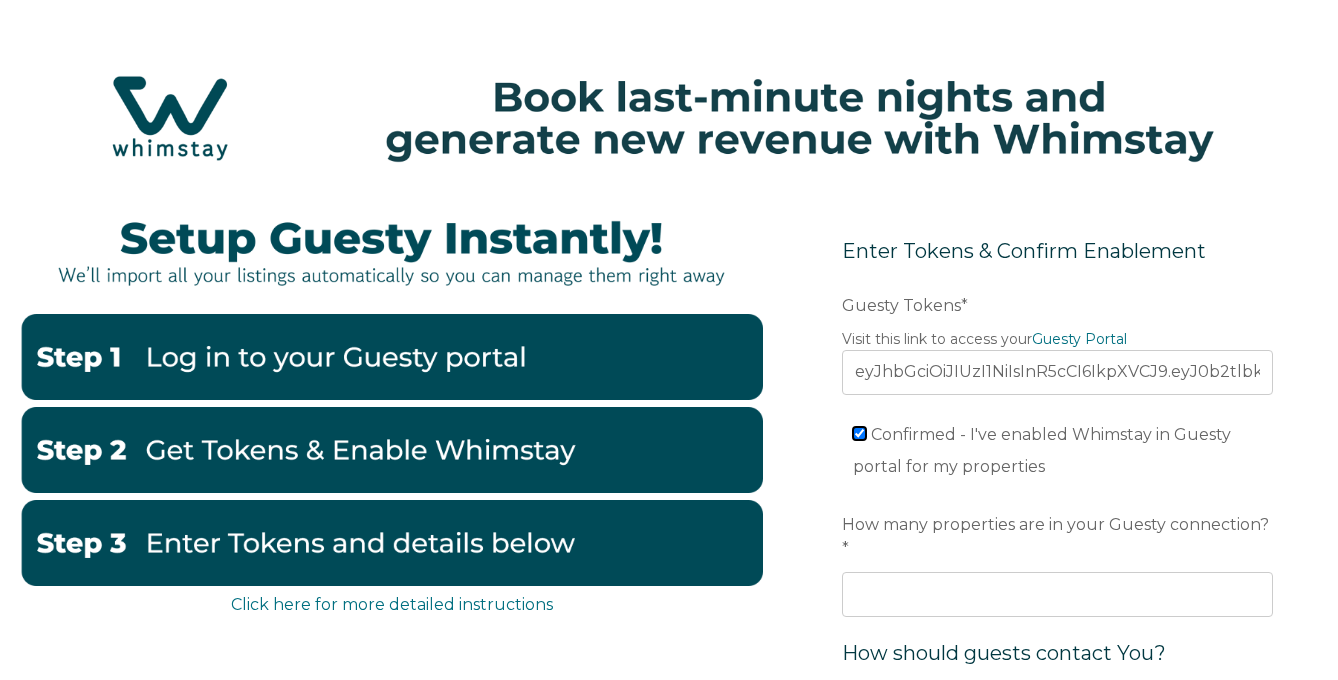 checkbox on "true" 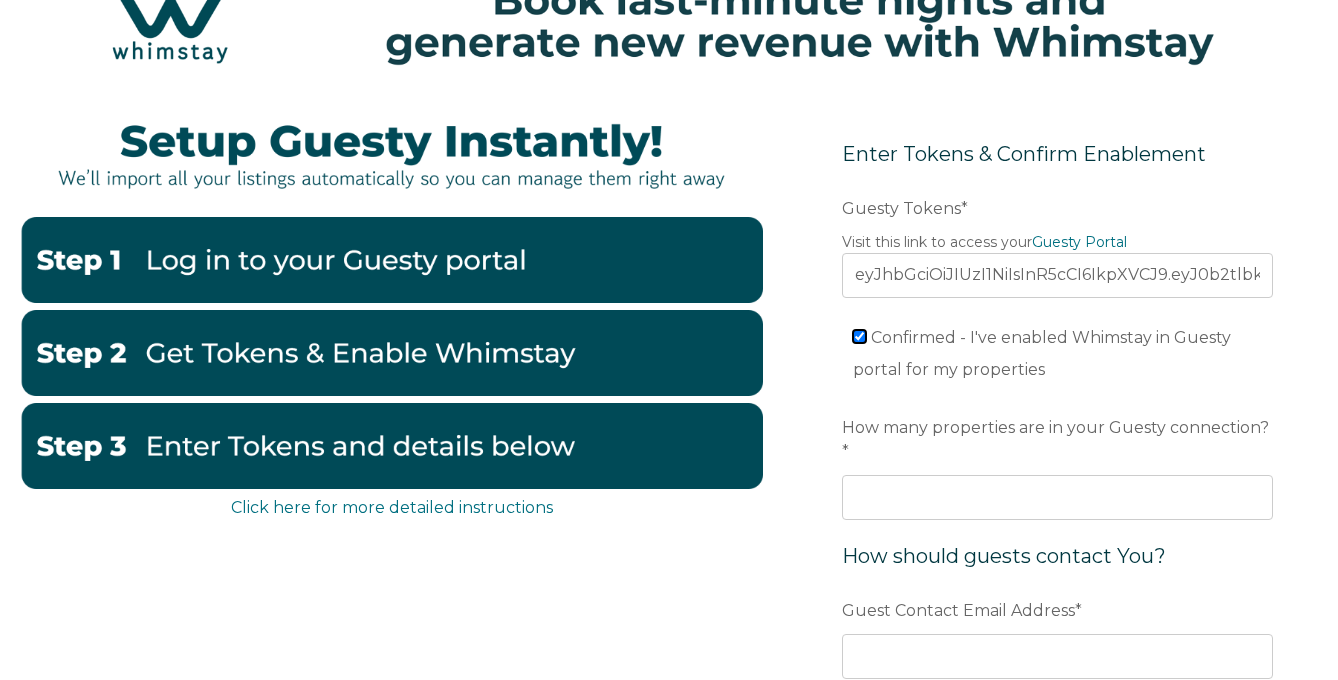 scroll, scrollTop: 128, scrollLeft: 0, axis: vertical 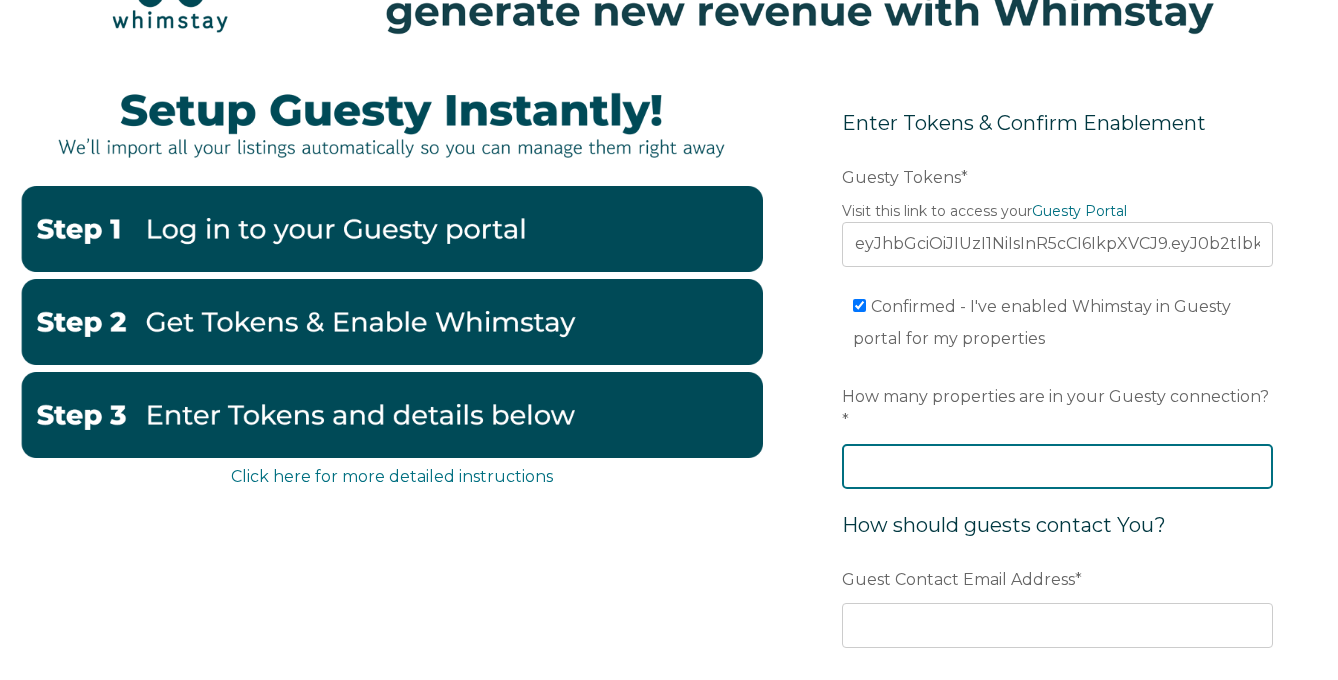 click on "How many properties are in your Guesty connection? *" at bounding box center [1057, 466] 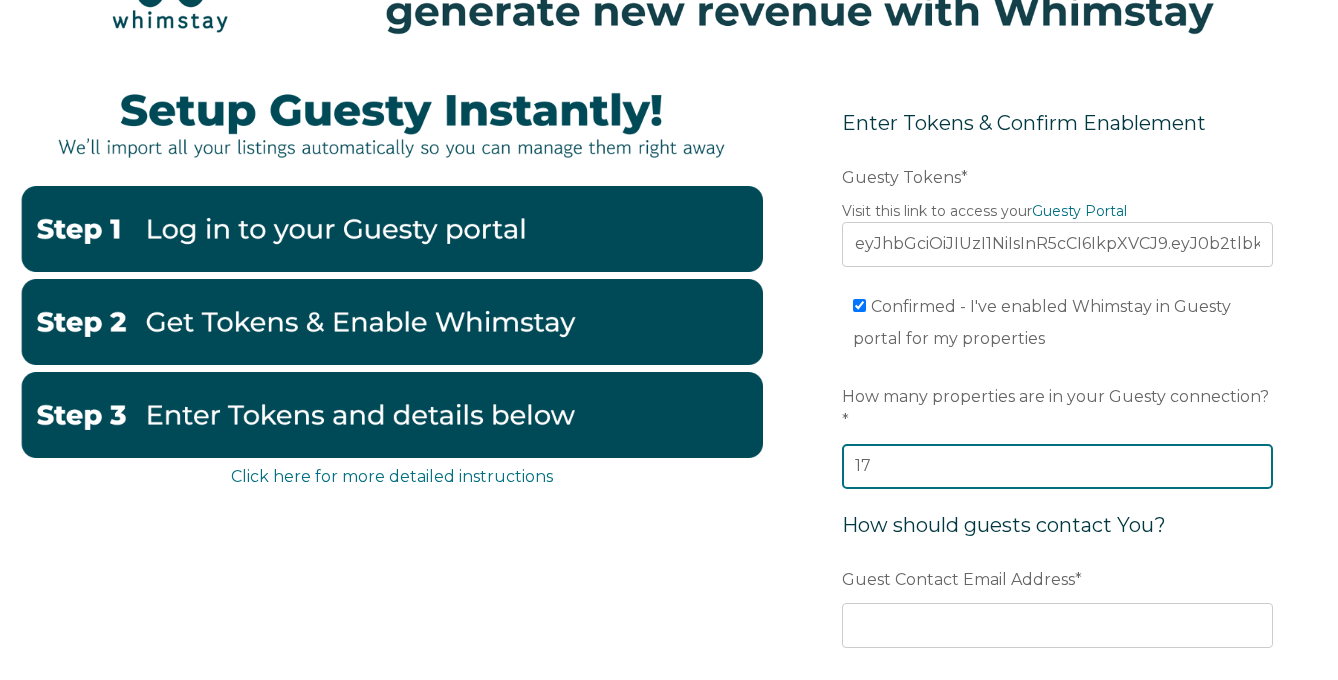 type on "17" 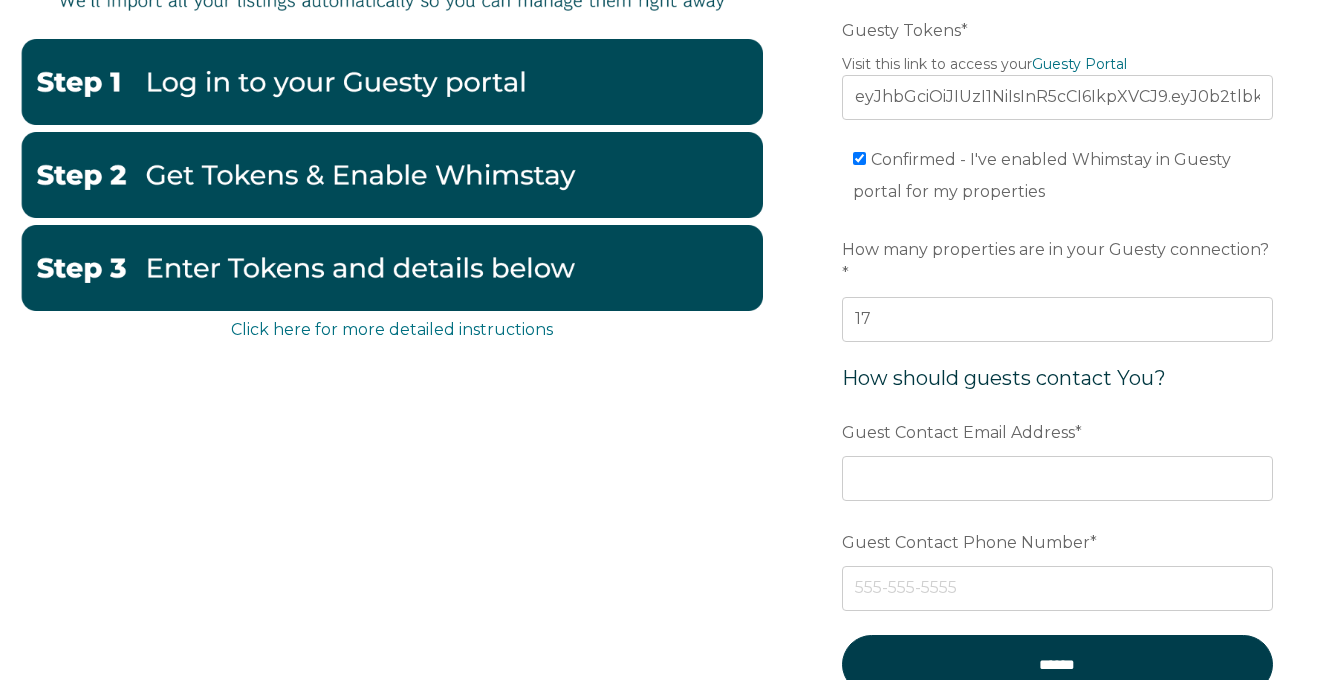 scroll, scrollTop: 395, scrollLeft: 0, axis: vertical 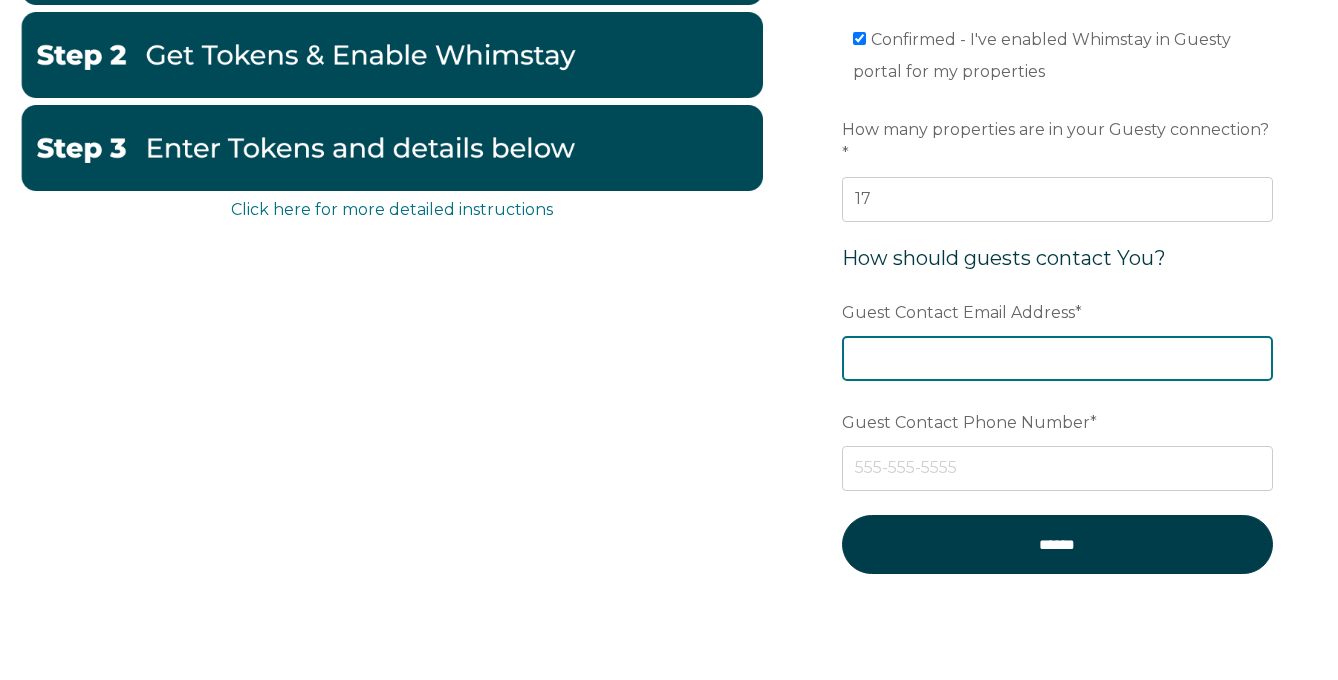 click on "Guest Contact Email Address *" at bounding box center [1057, 358] 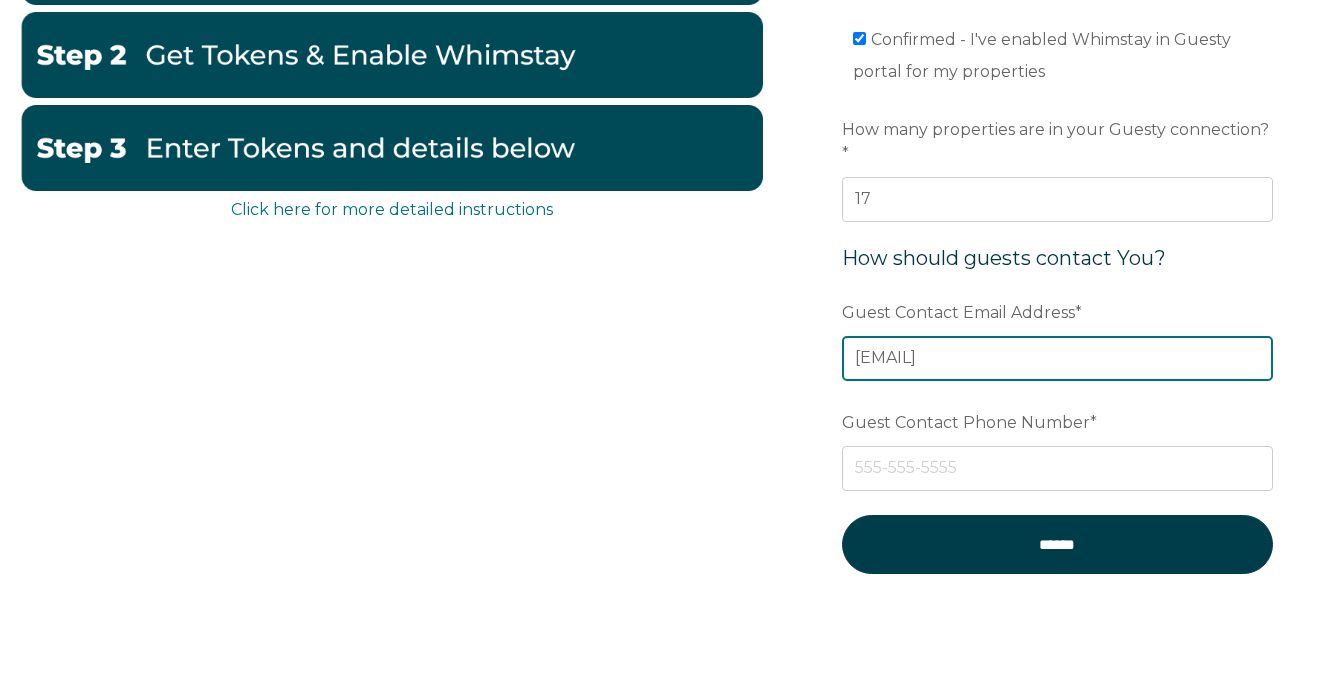 type on "[EMAIL]" 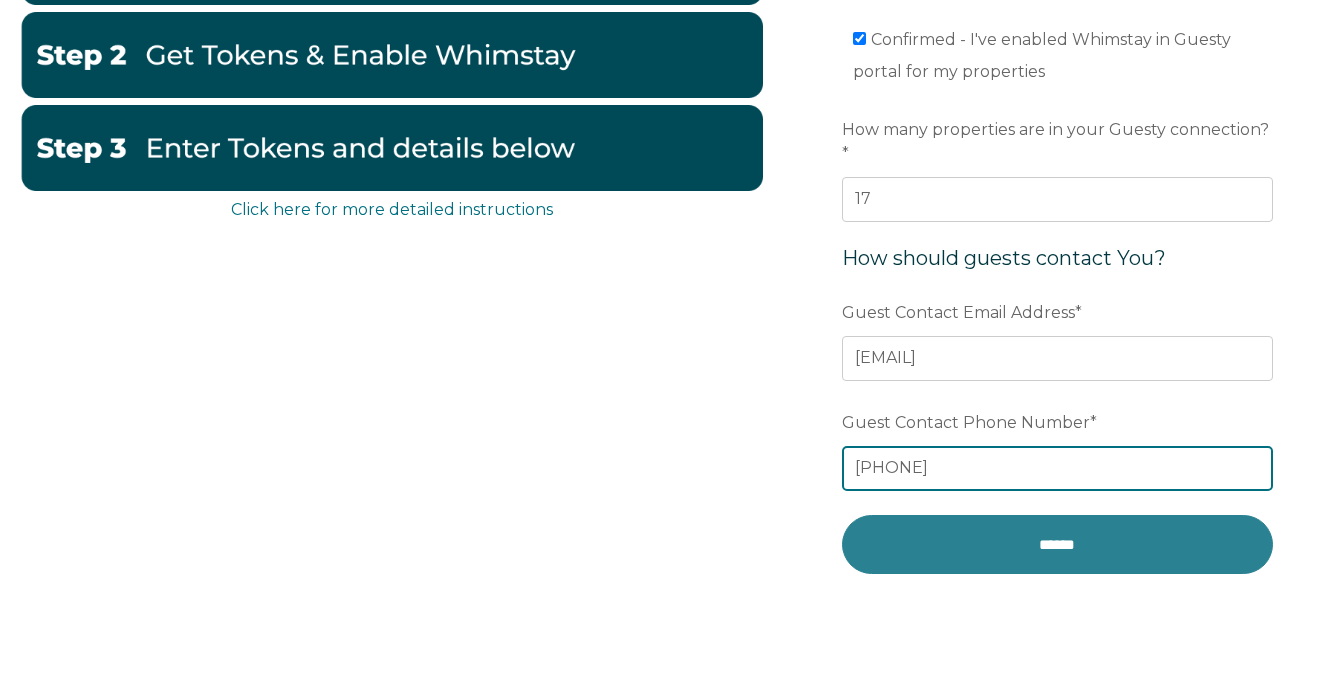 type on "[PHONE]" 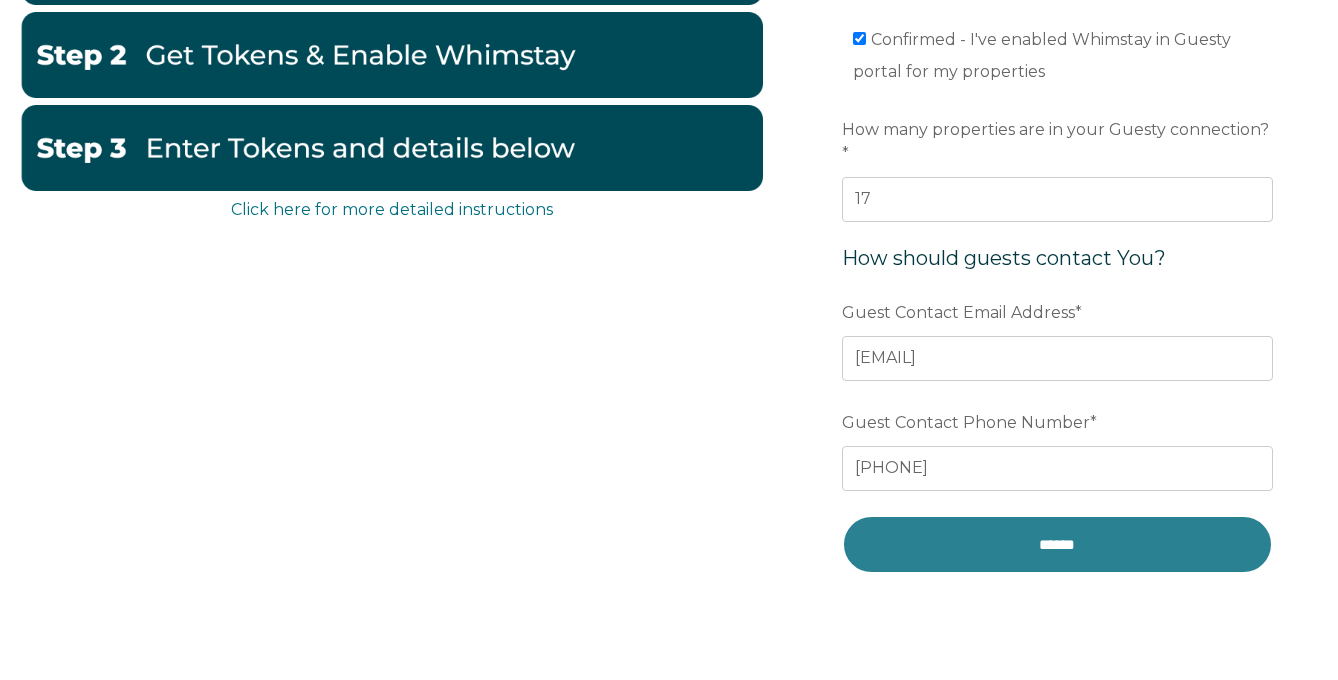 click on "******" at bounding box center [1057, 544] 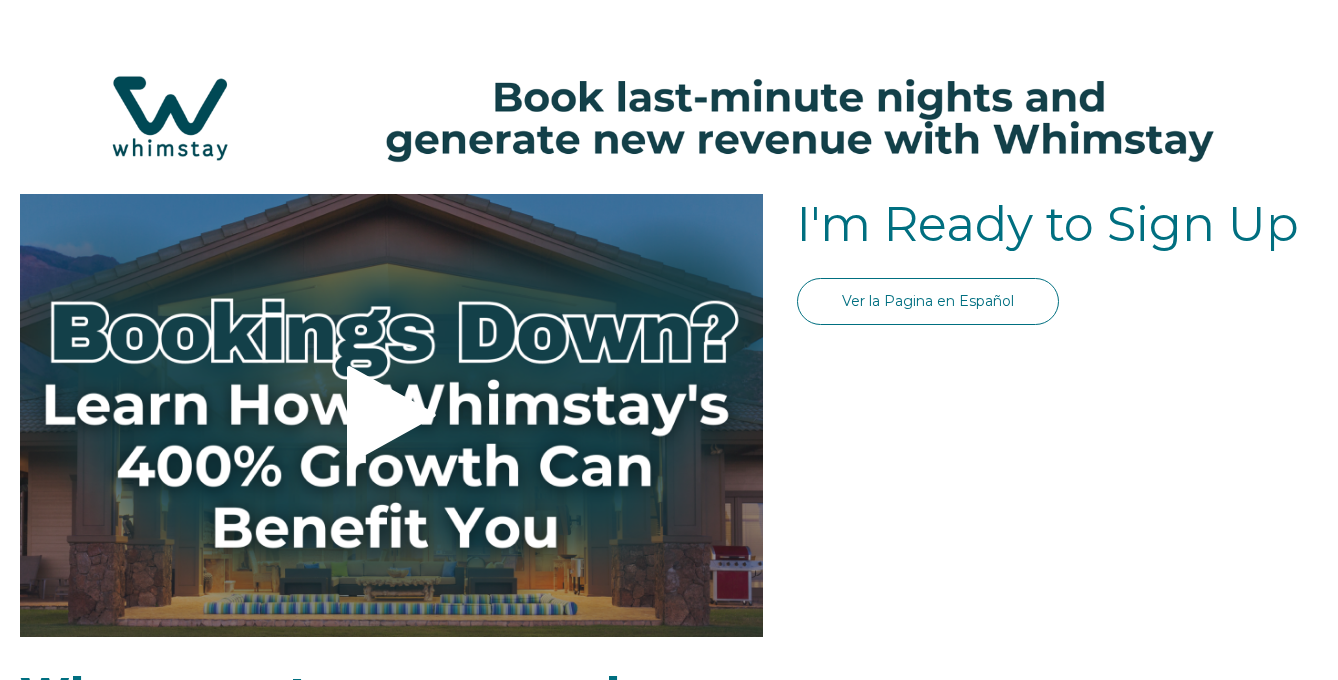 scroll, scrollTop: 0, scrollLeft: 0, axis: both 